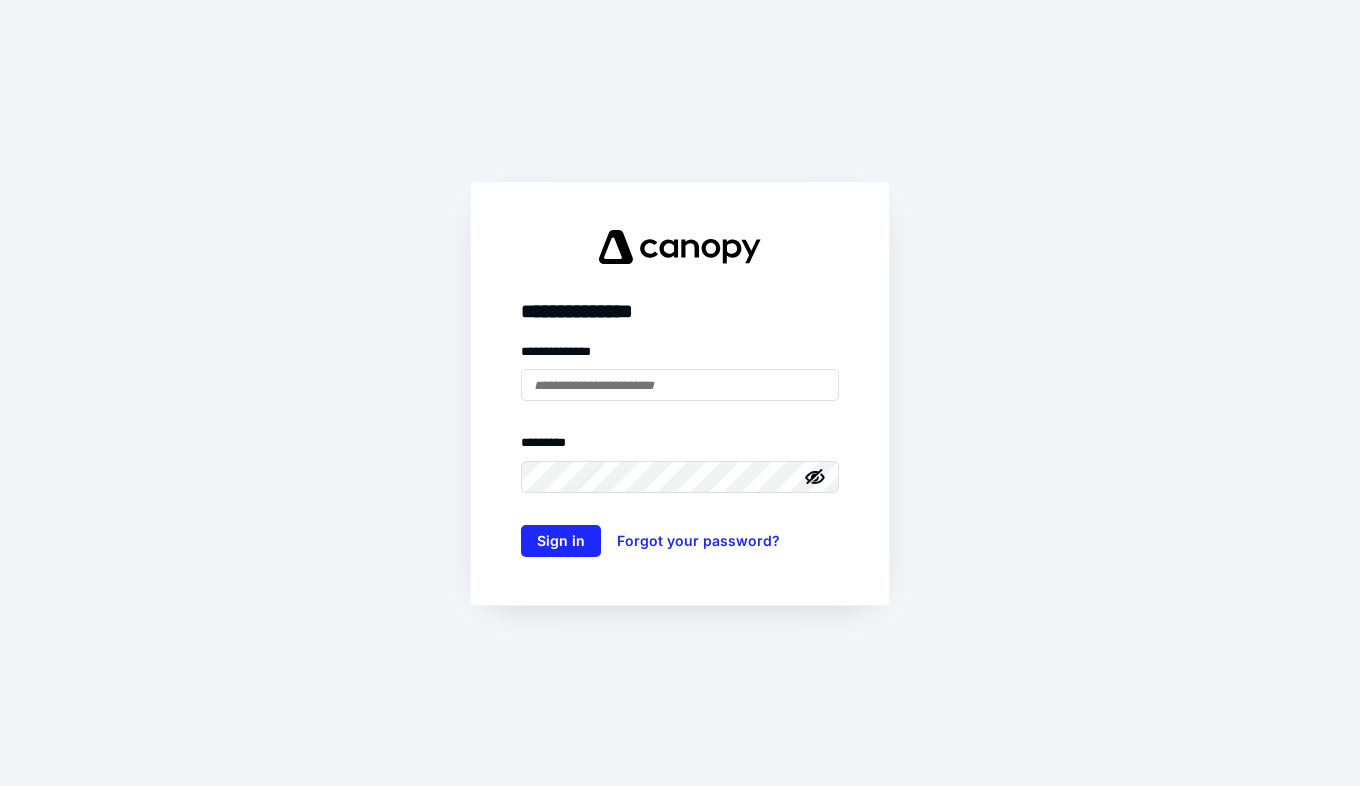 scroll, scrollTop: 0, scrollLeft: 0, axis: both 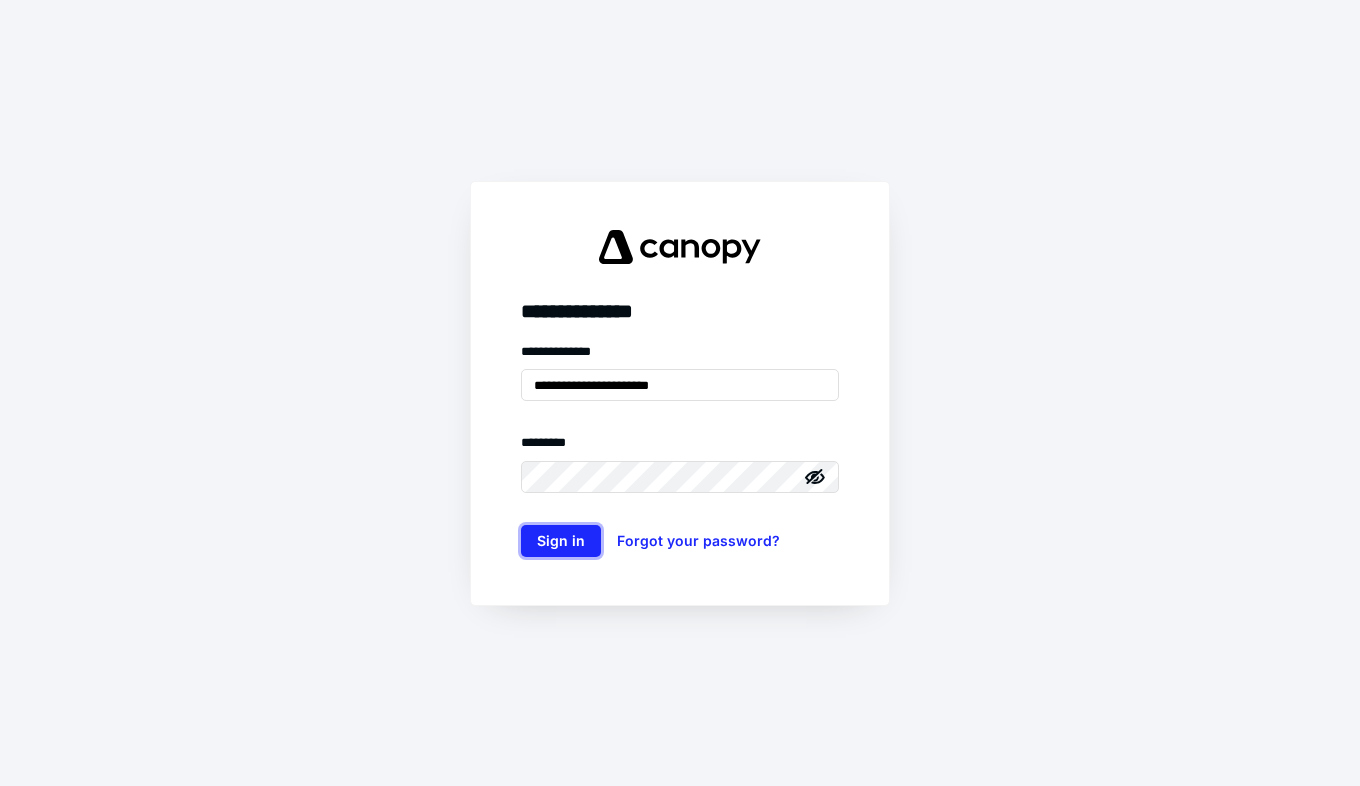 click on "Sign in" at bounding box center (561, 541) 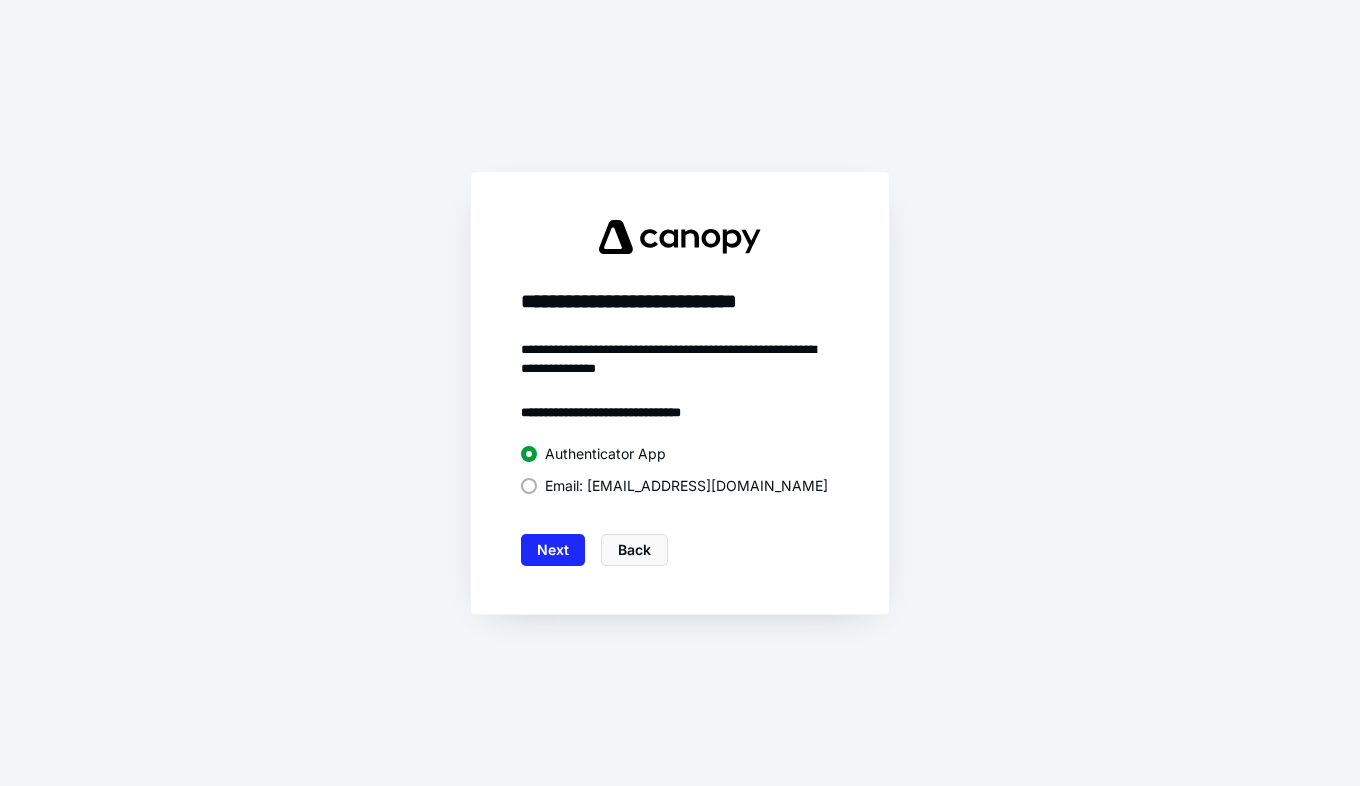 click on "Email: [EMAIL_ADDRESS][DOMAIN_NAME]" at bounding box center [686, 486] 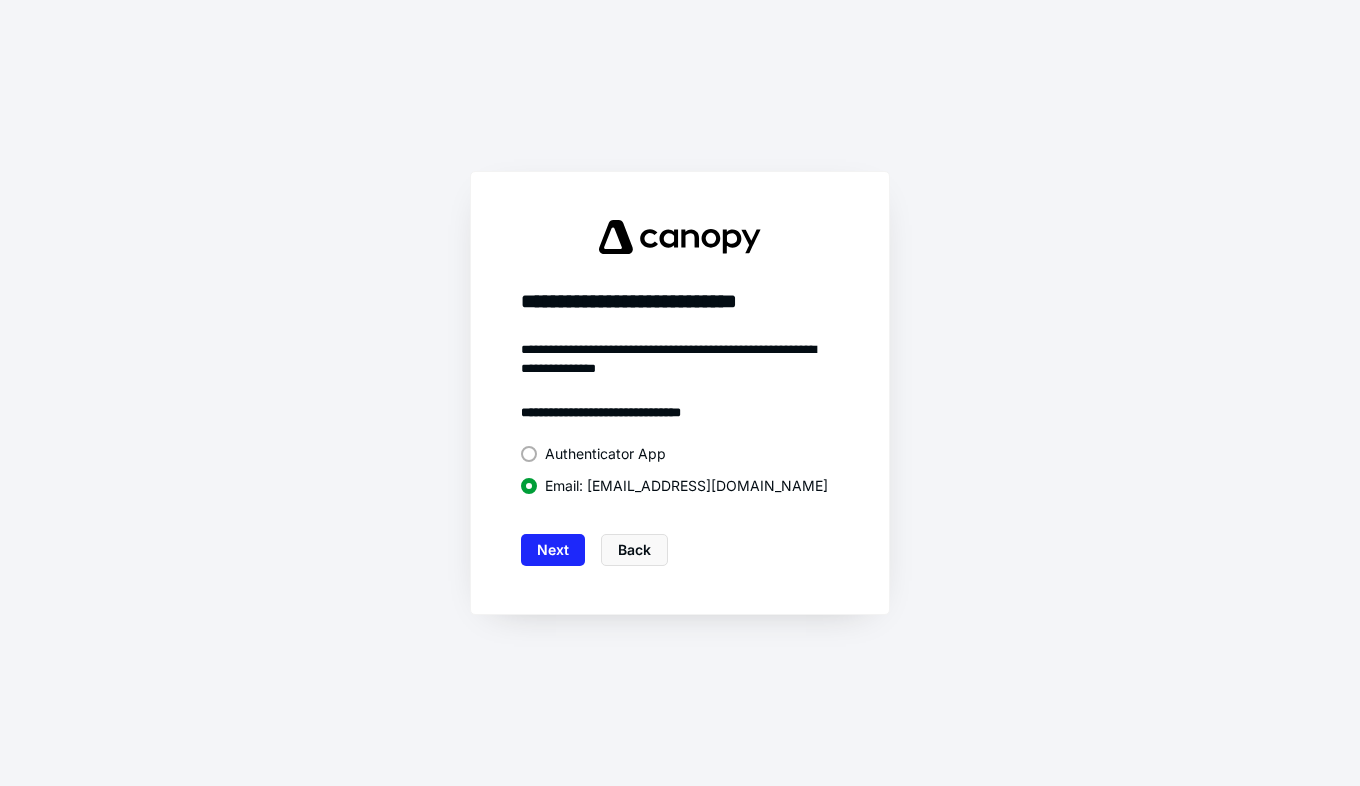 click on "Next" at bounding box center [553, 550] 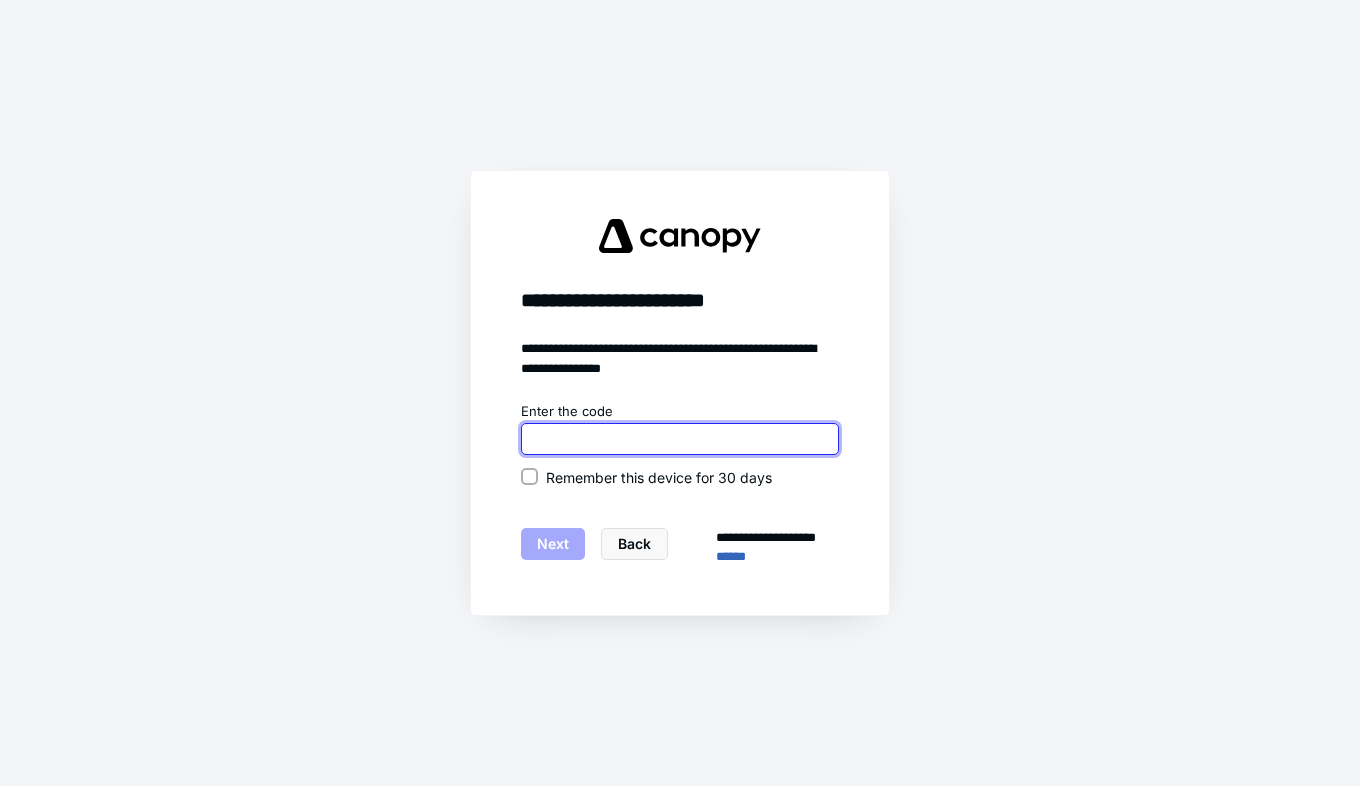 click at bounding box center (680, 439) 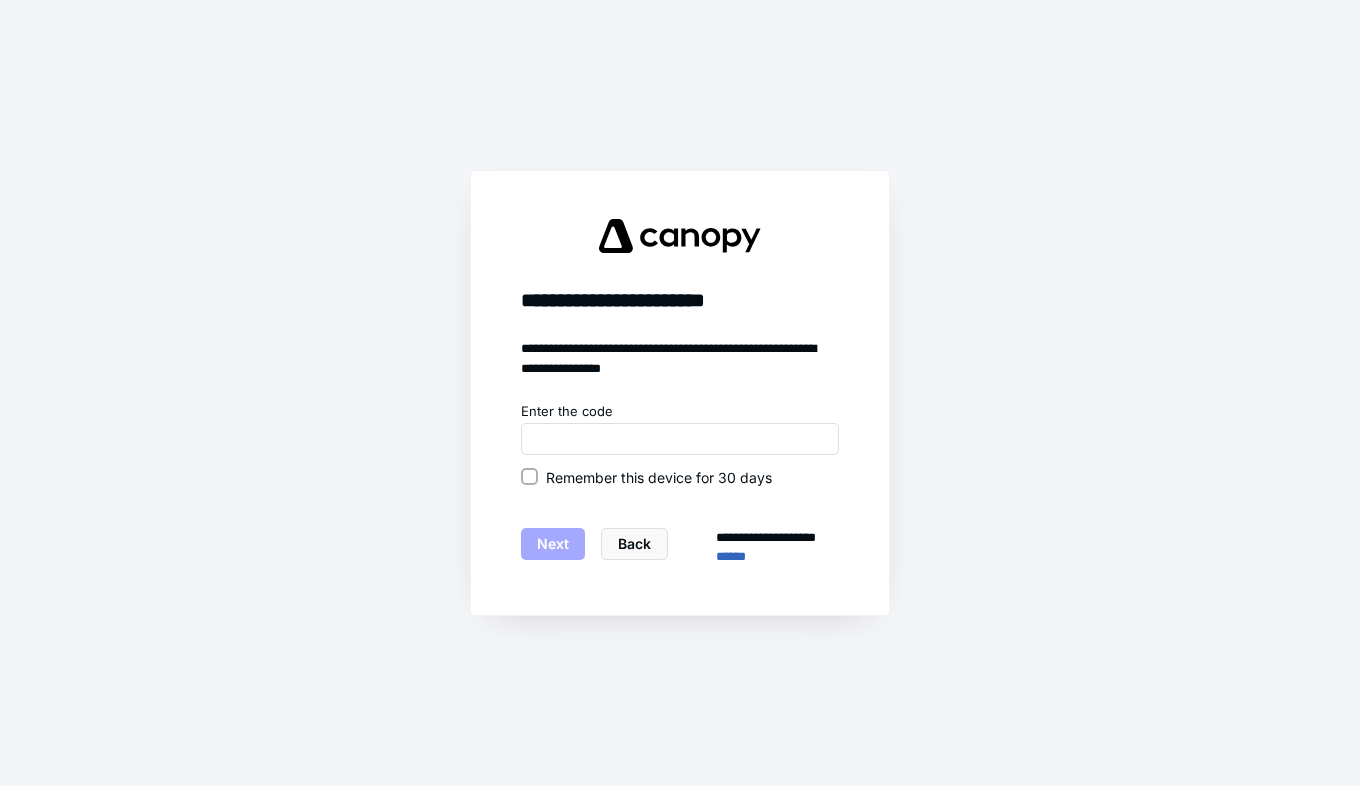 click on "Enter the code" at bounding box center (680, 412) 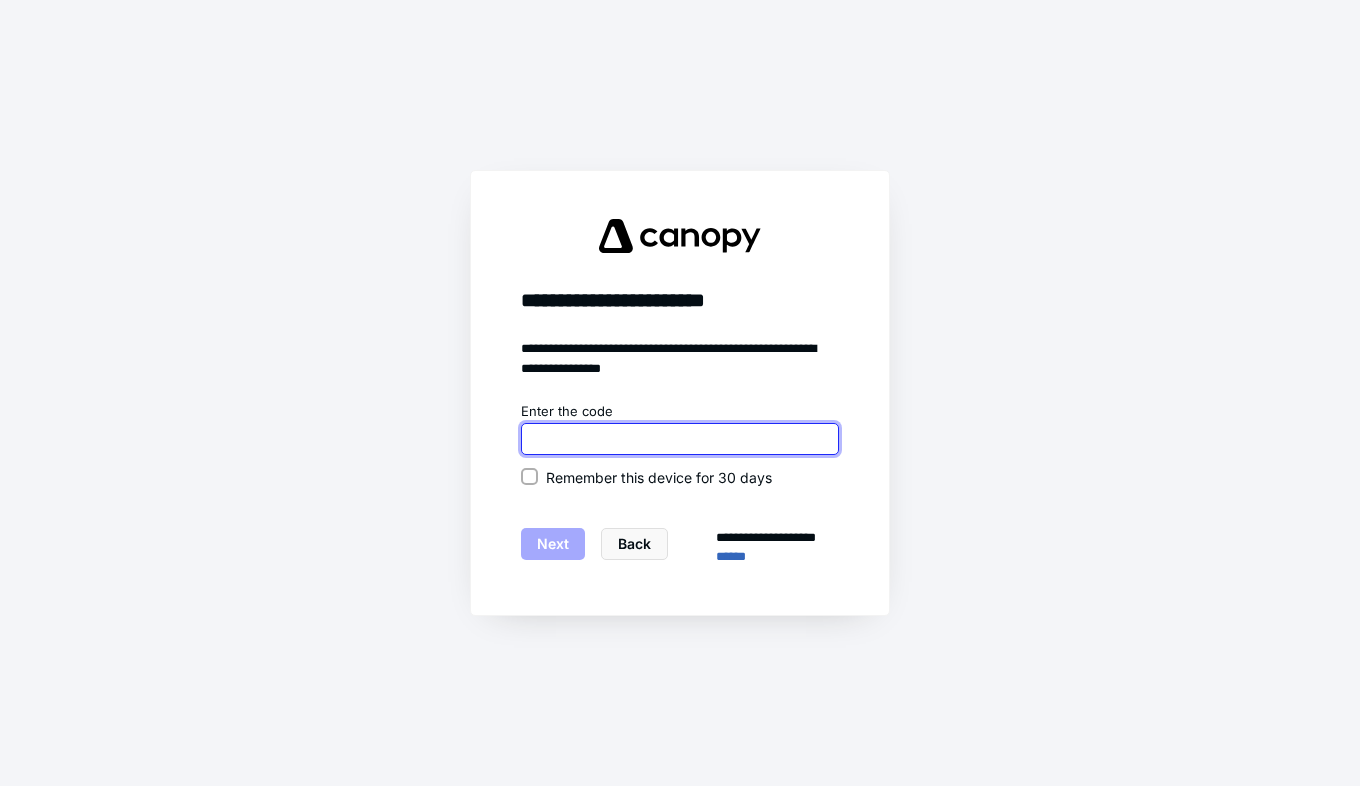 click at bounding box center [680, 439] 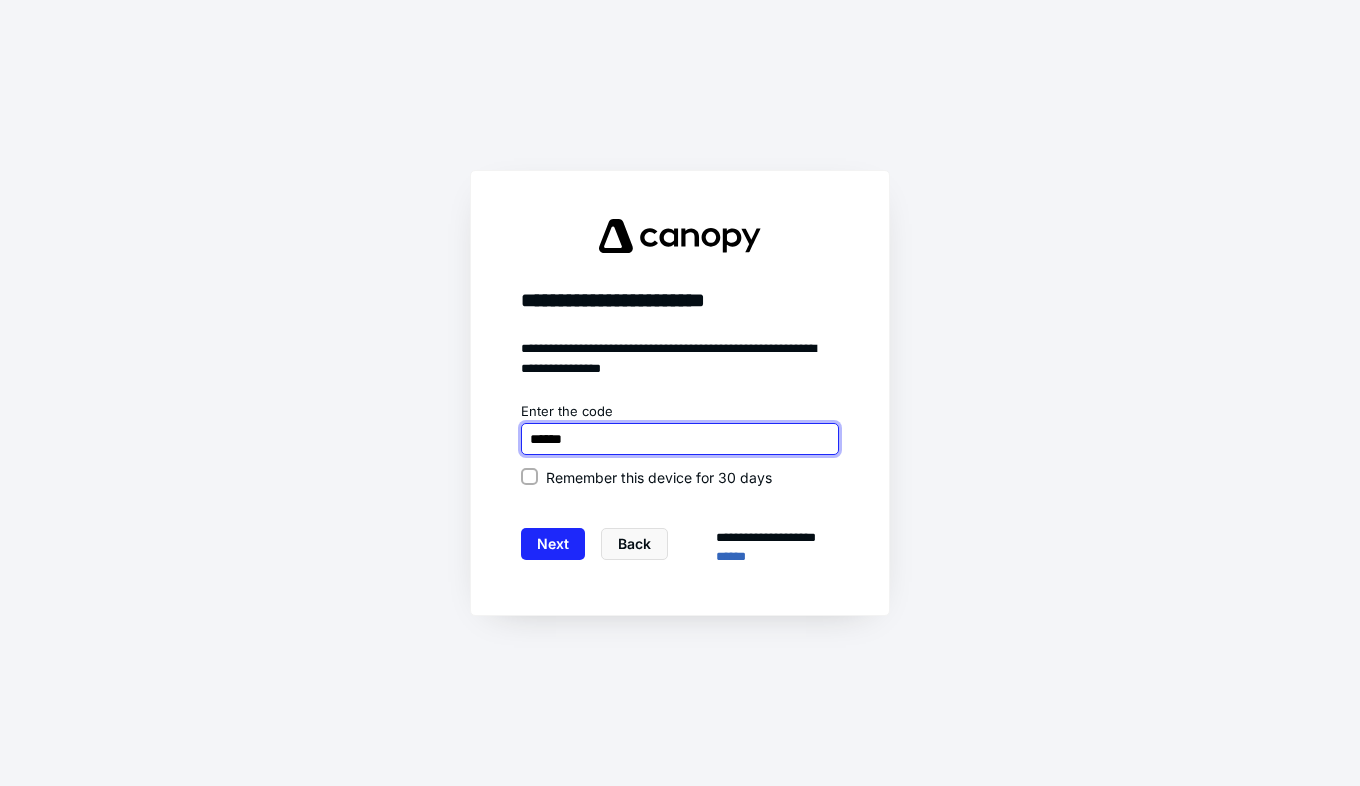 type on "******" 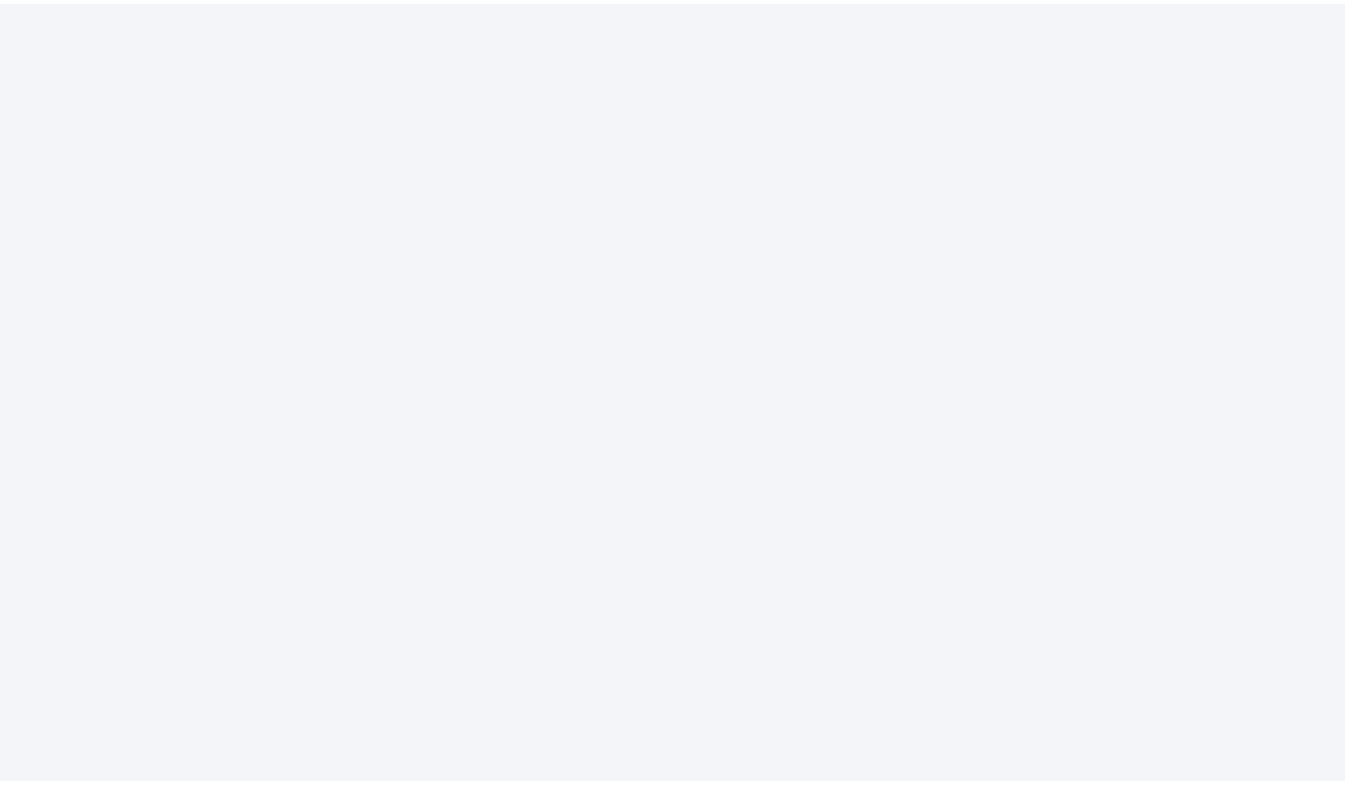 scroll, scrollTop: 0, scrollLeft: 0, axis: both 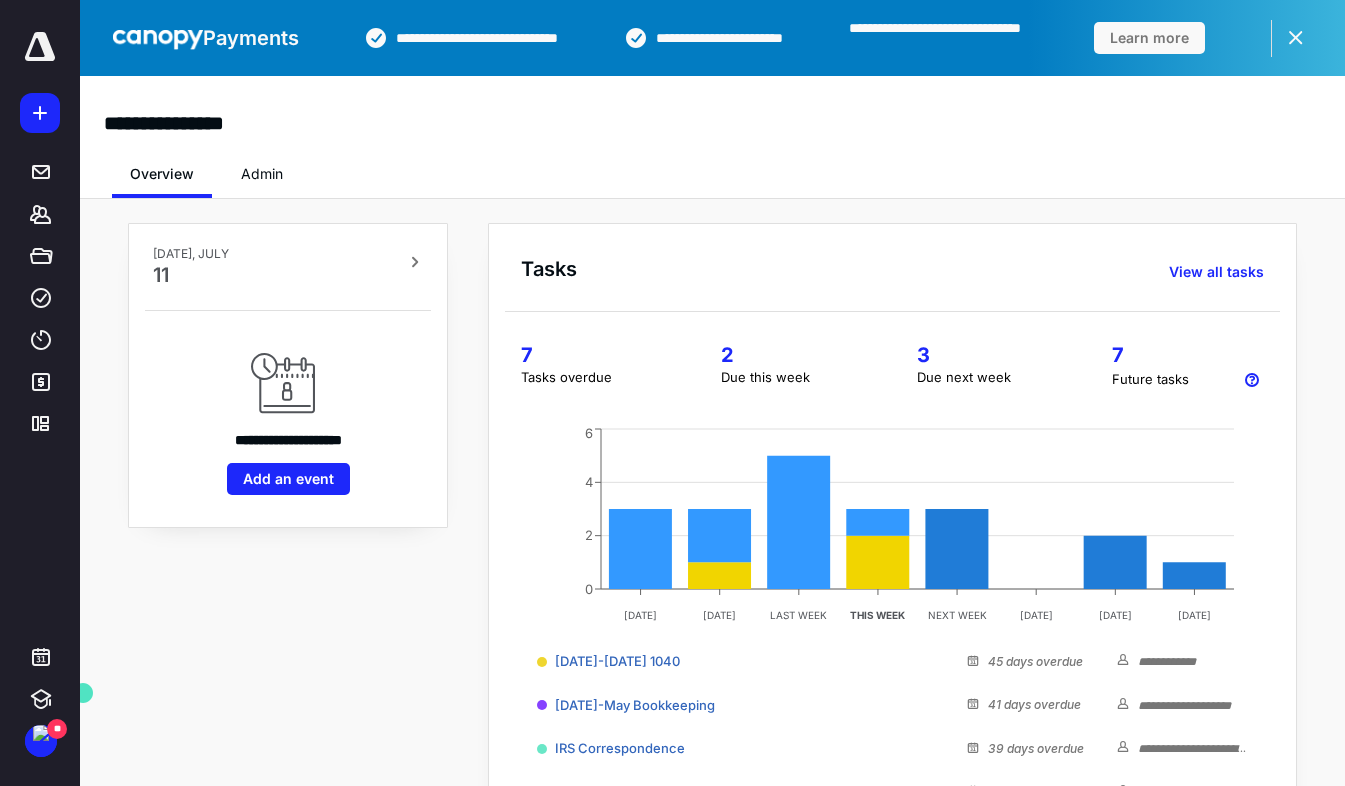 click 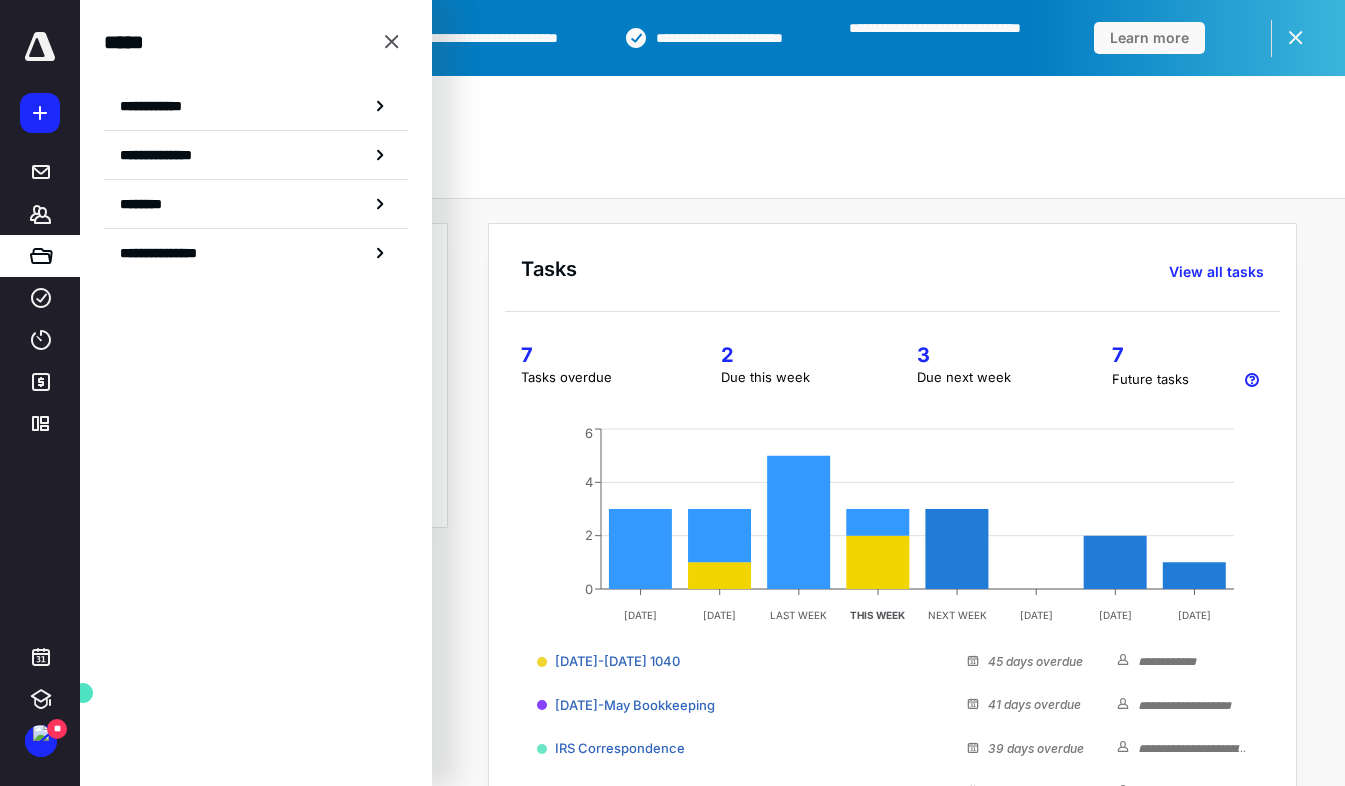 click on "**********" at bounding box center (256, 106) 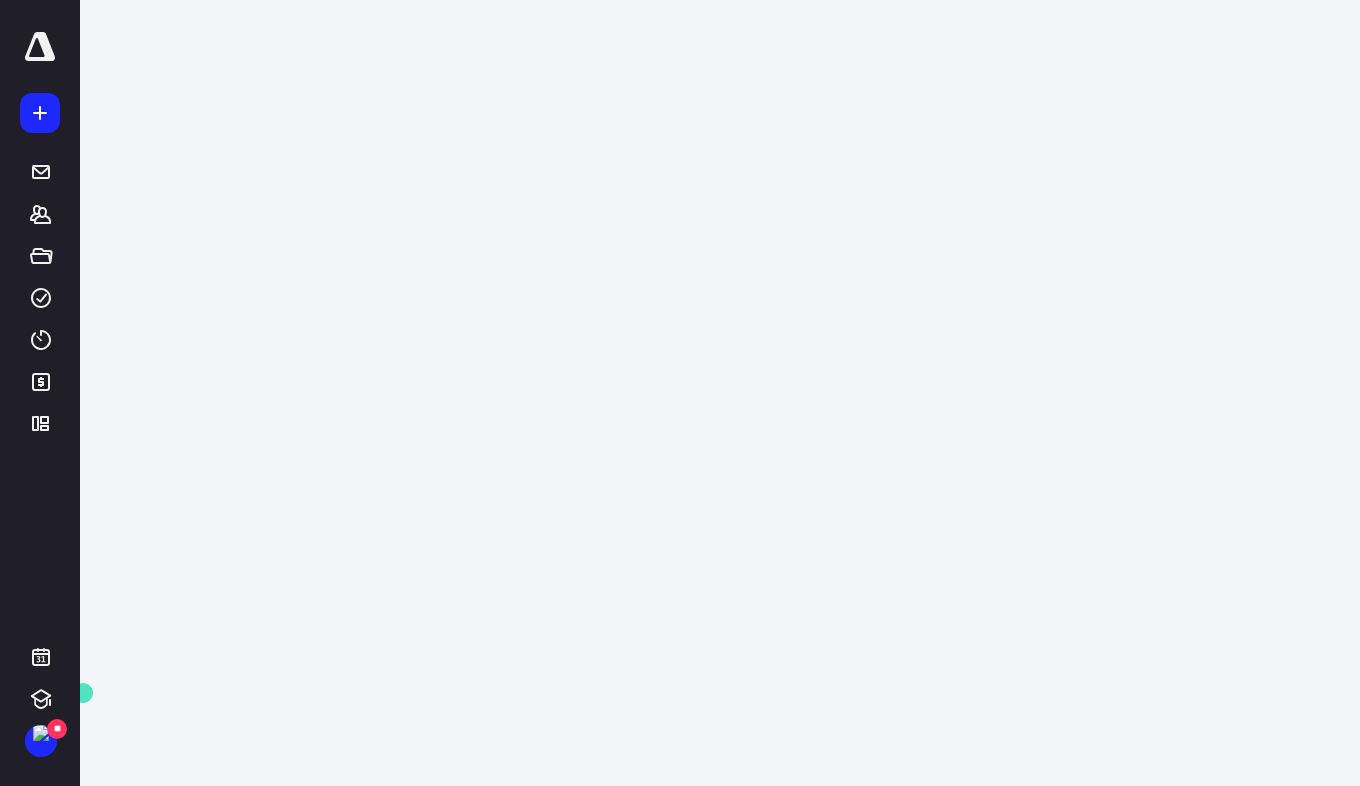 click on "**********" at bounding box center (680, 393) 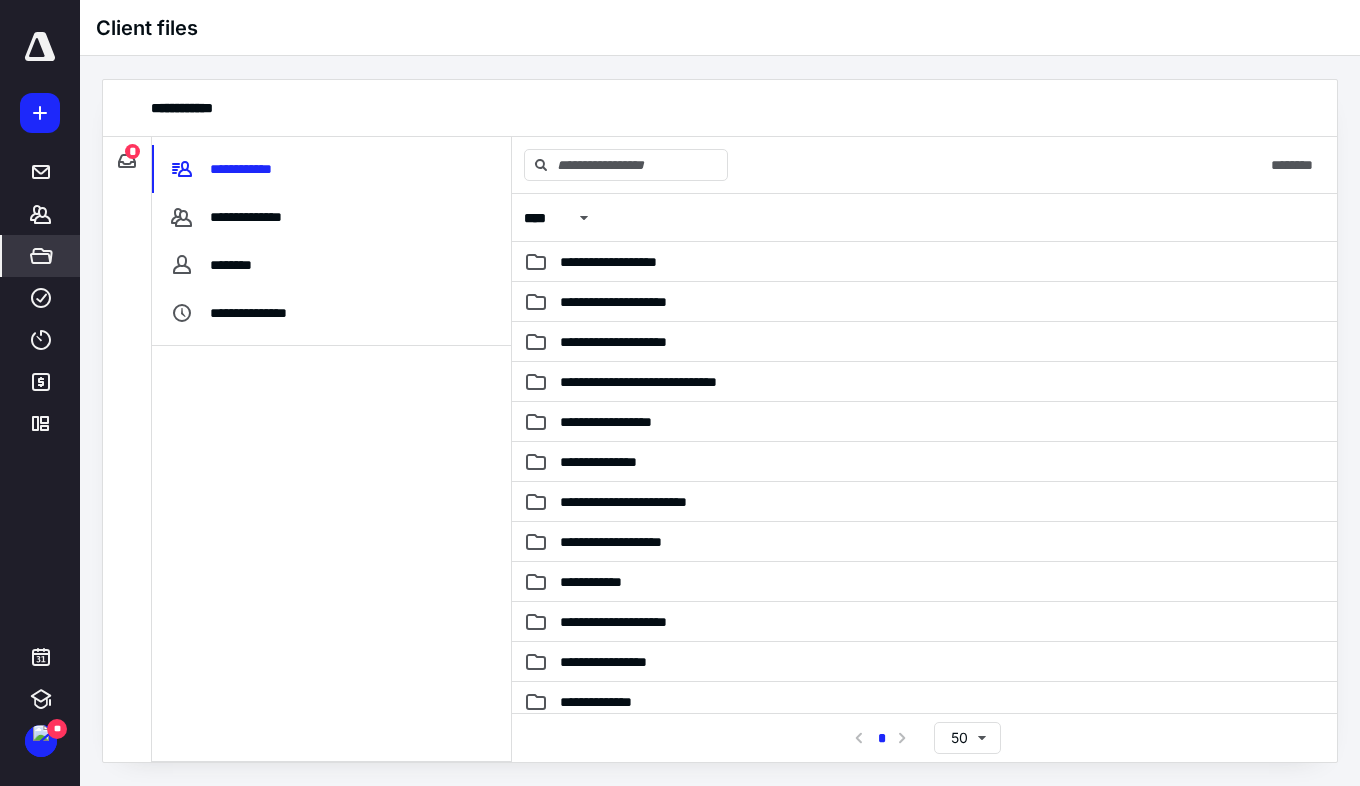 click on "**********" at bounding box center [670, 382] 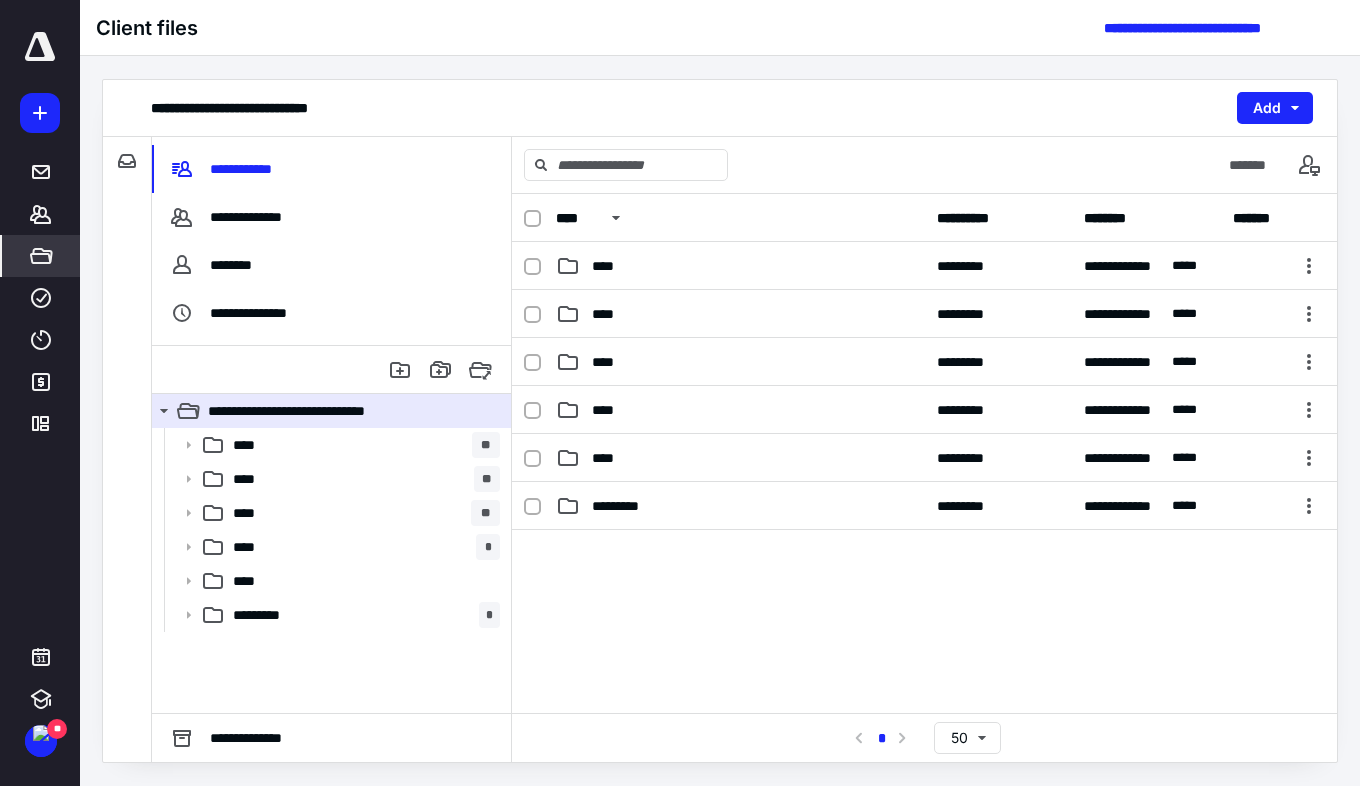 click on "****" at bounding box center (609, 410) 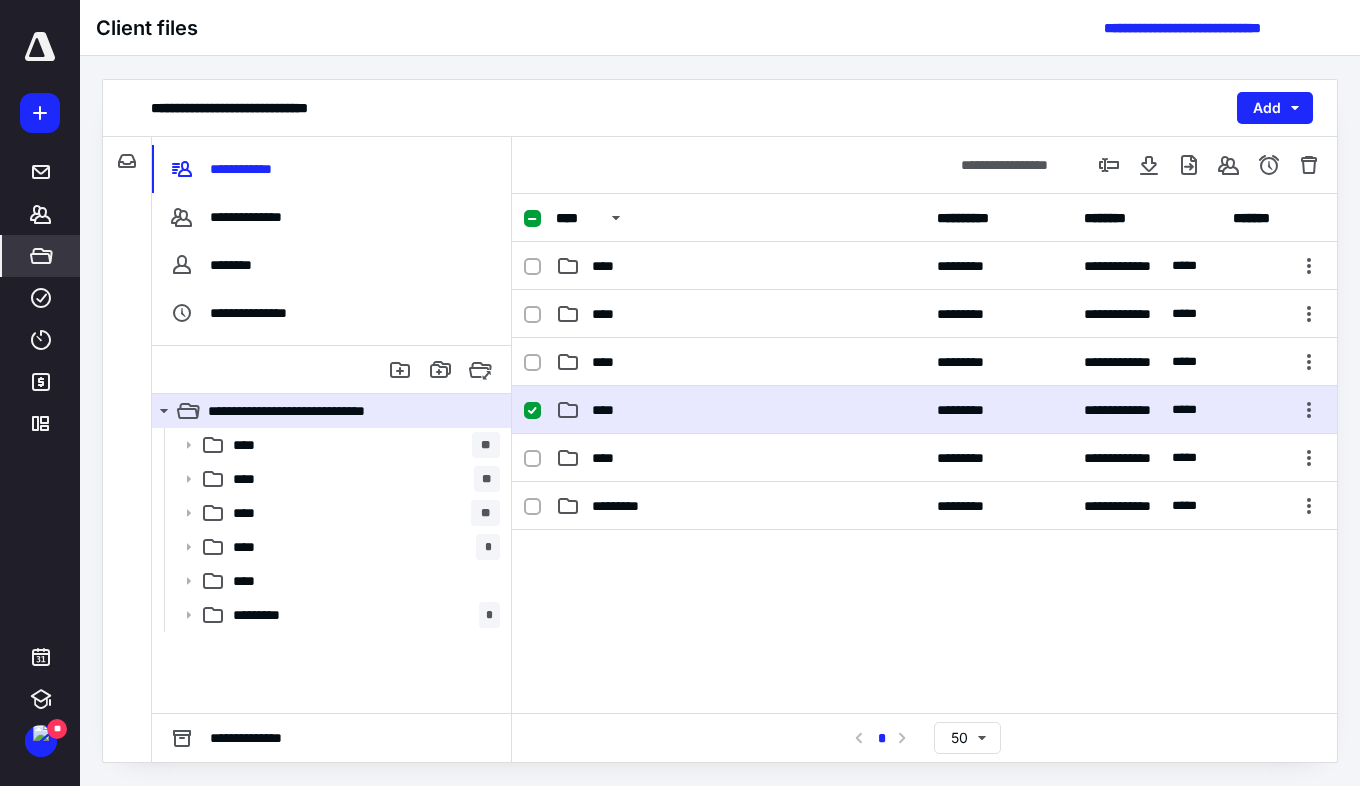 click on "****" at bounding box center [609, 410] 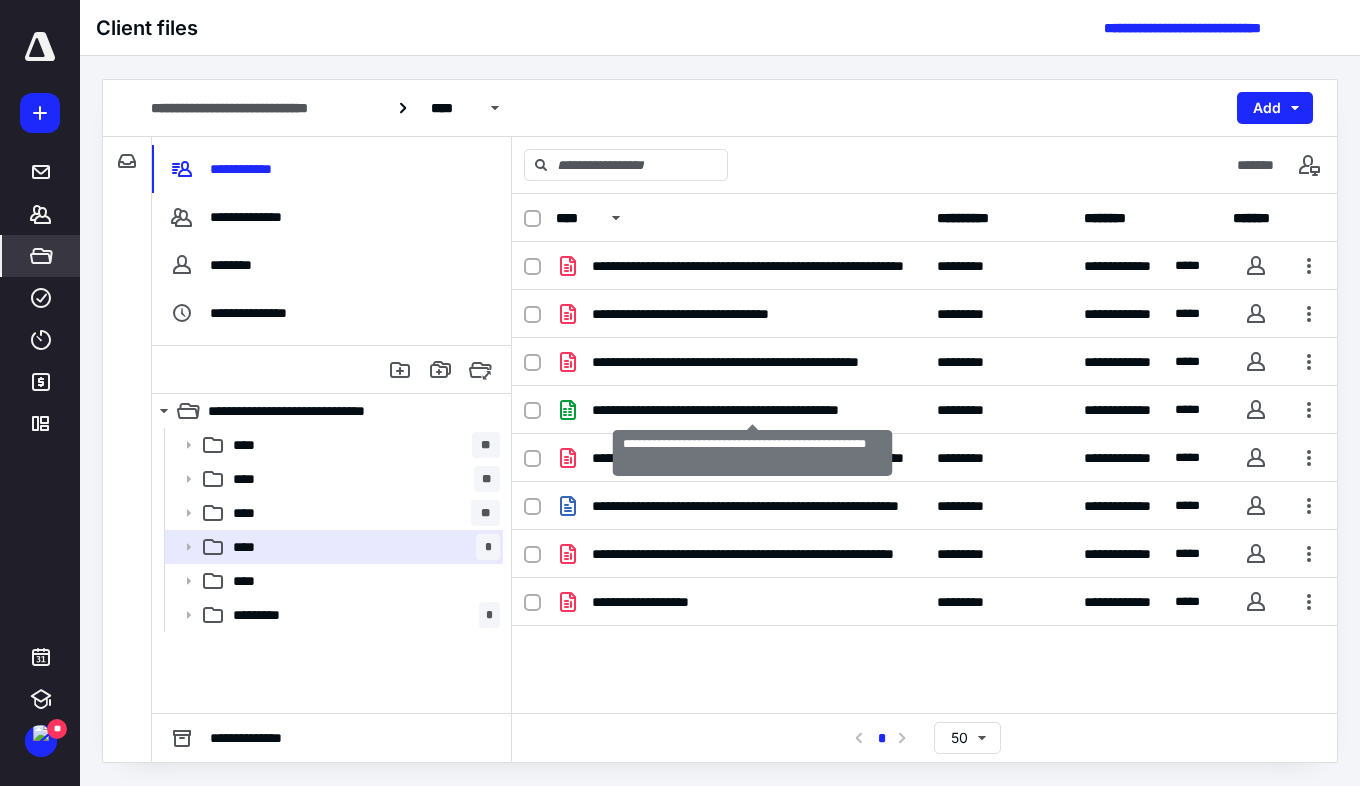 click on "**********" at bounding box center [752, 410] 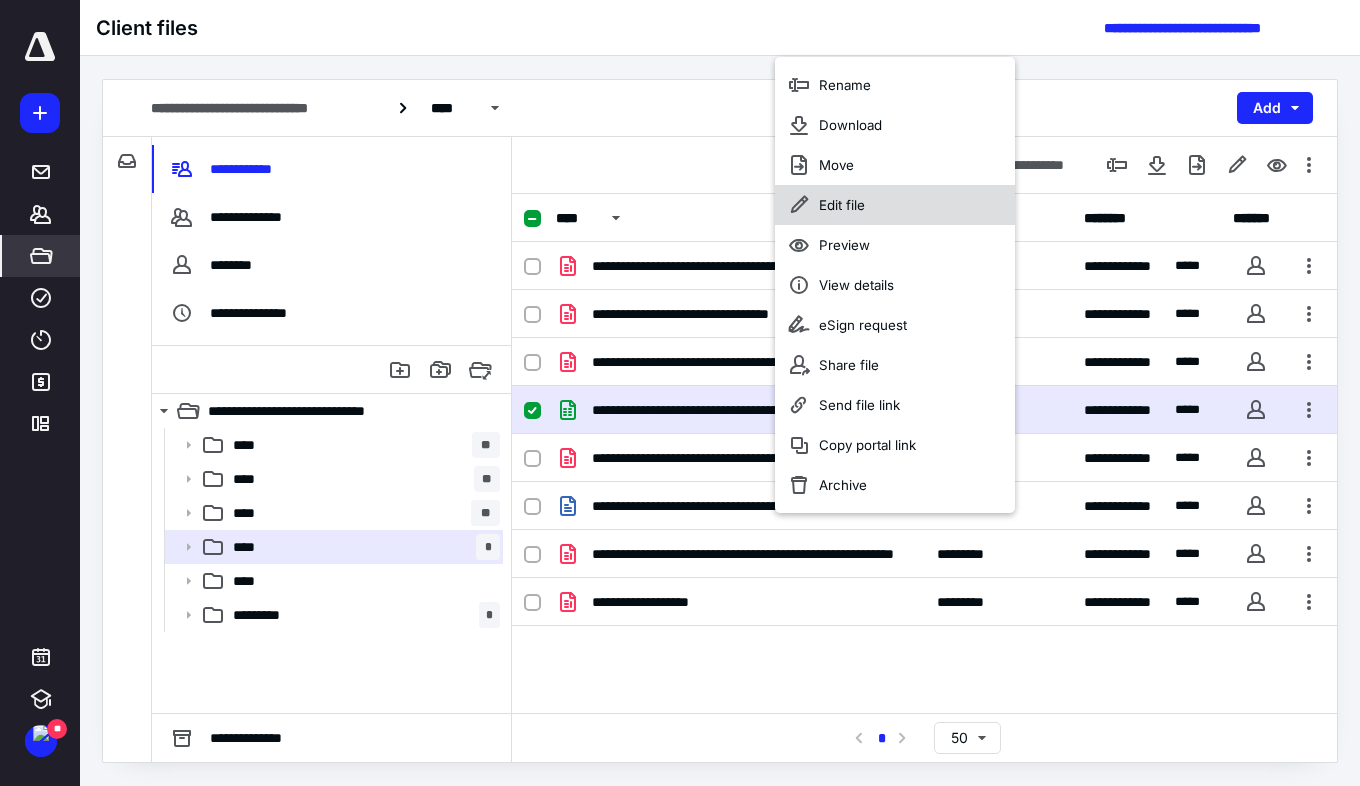 click on "Edit file" at bounding box center (842, 205) 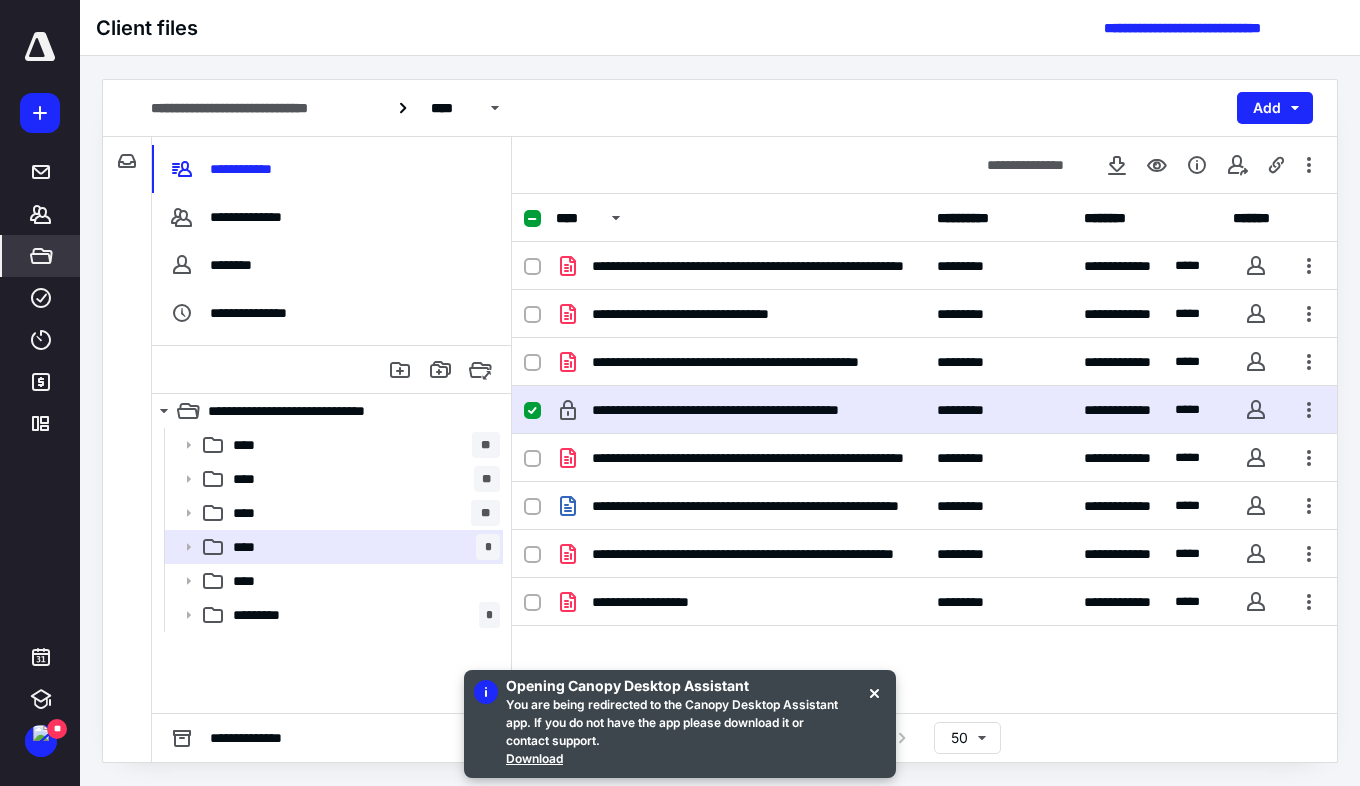 click on "*********" at bounding box center [969, 362] 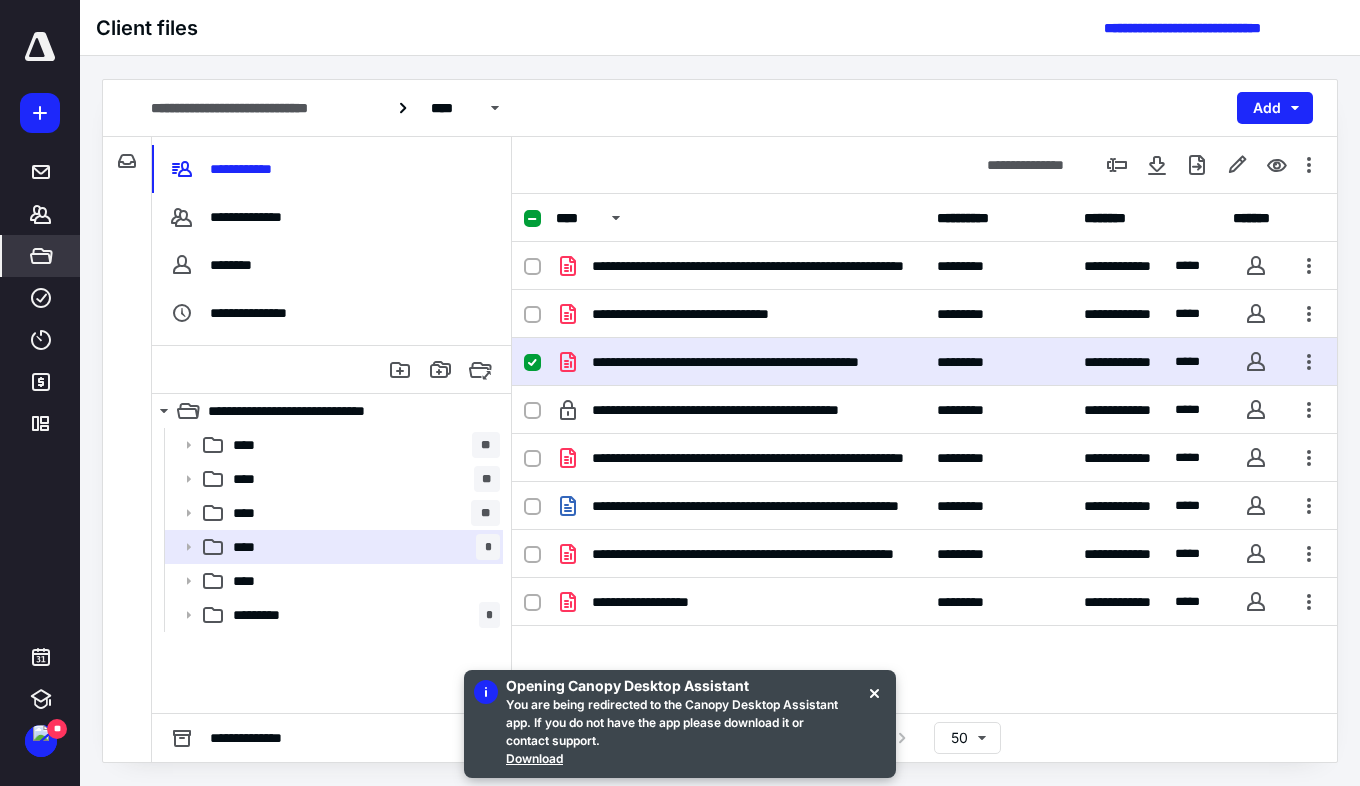 click on "*********" at bounding box center (969, 362) 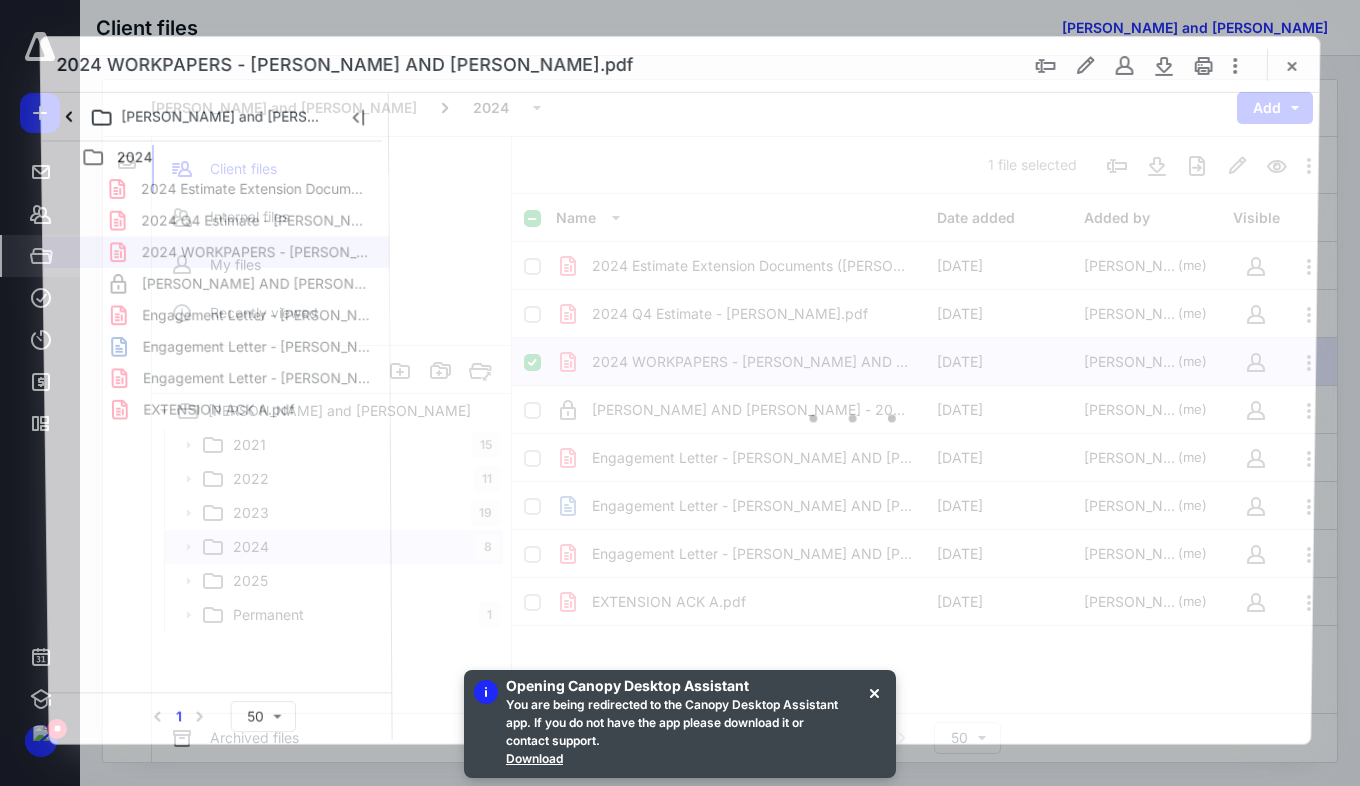 scroll, scrollTop: 0, scrollLeft: 0, axis: both 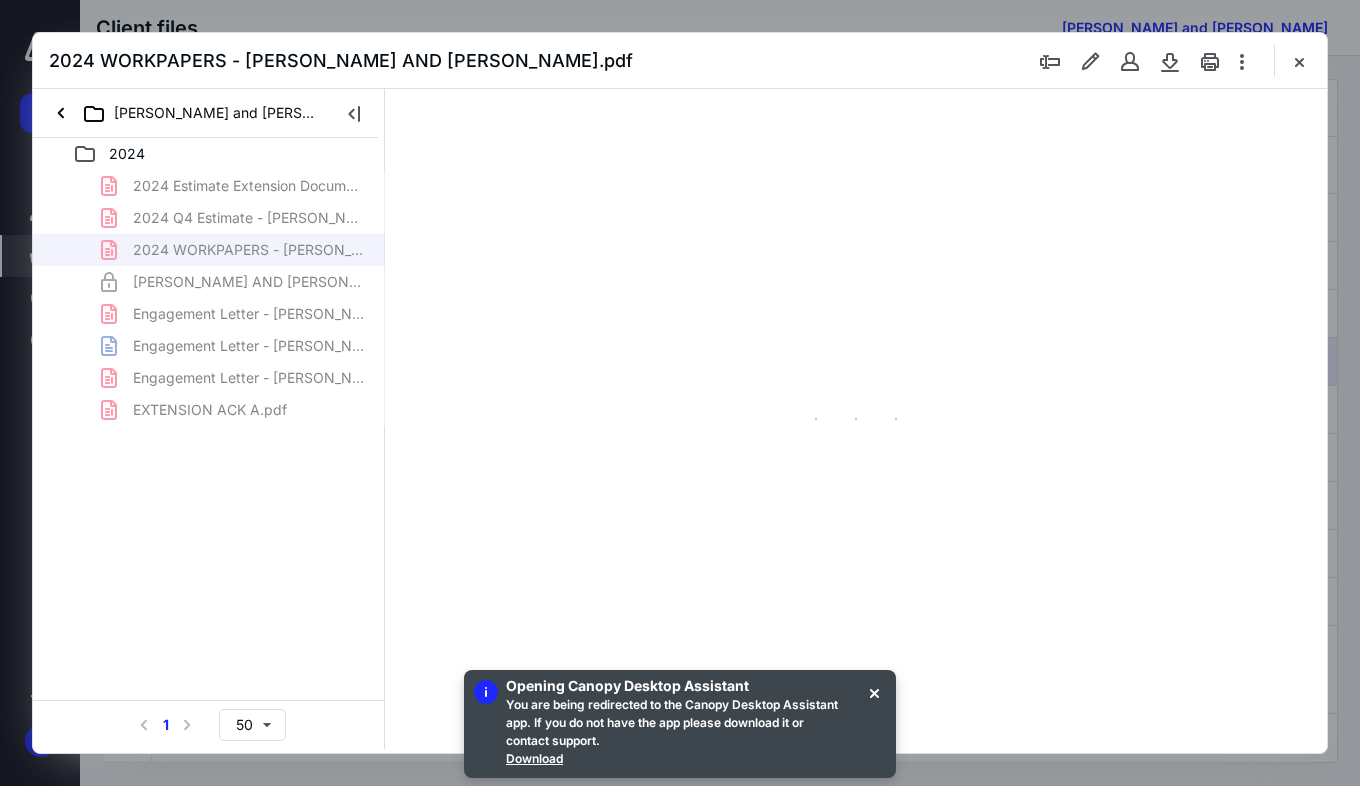 type on "73" 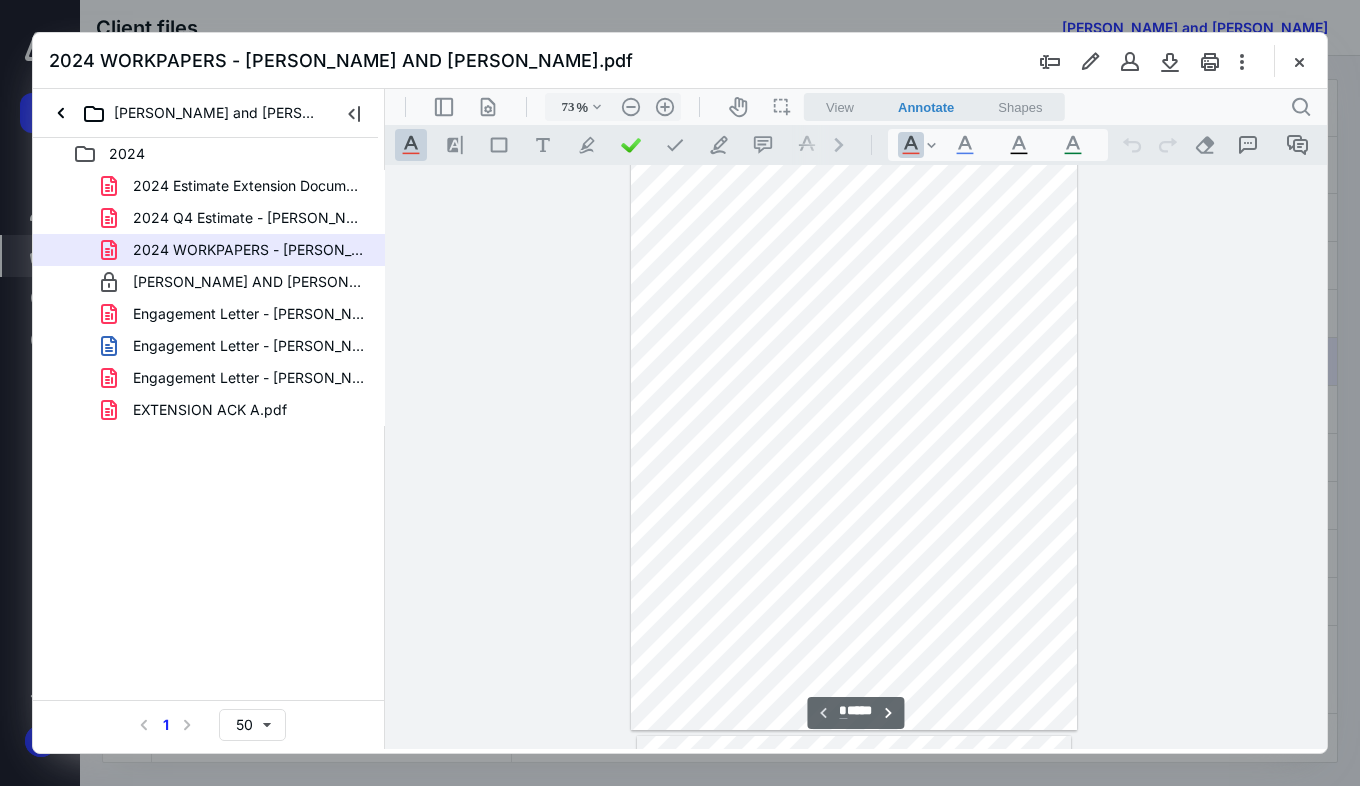 scroll, scrollTop: 0, scrollLeft: 0, axis: both 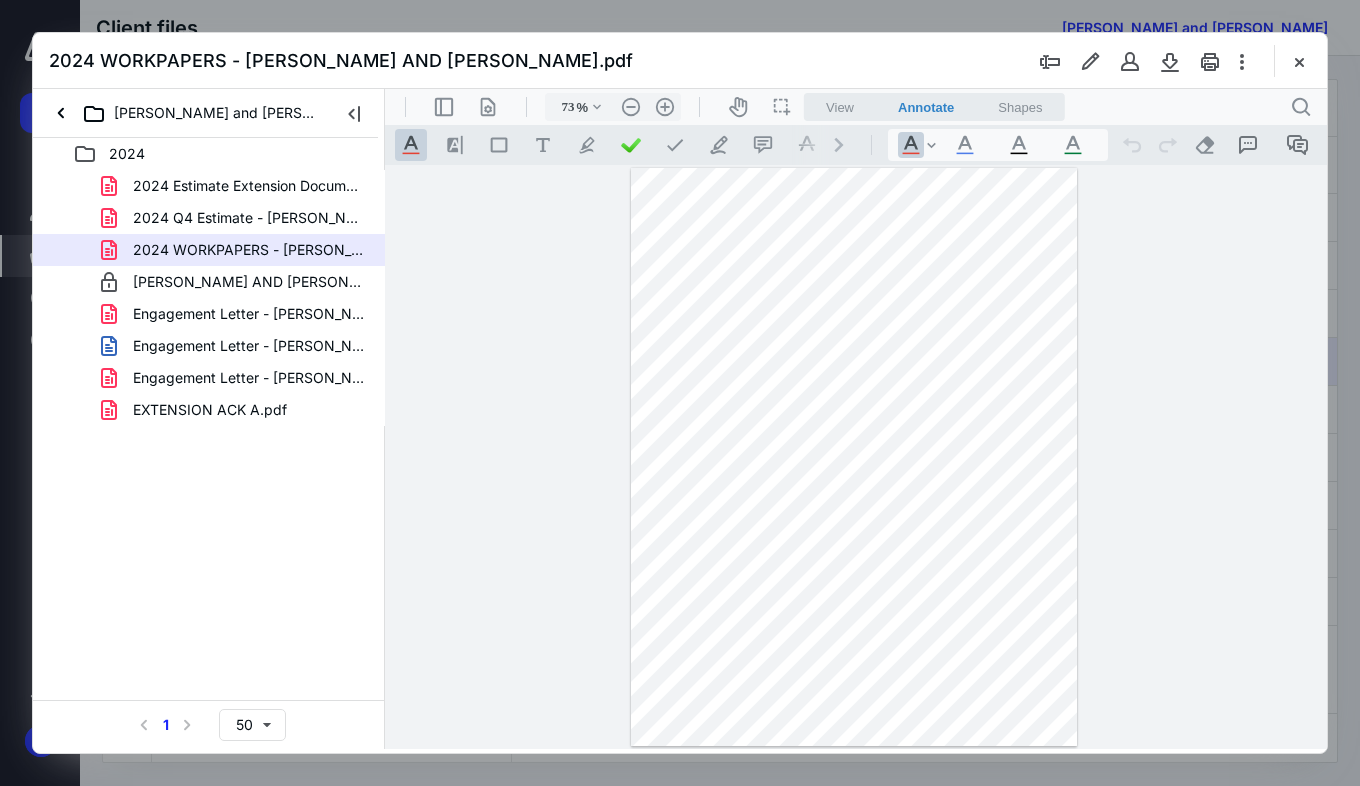 click on ".cls-1{fill:#8c8c8c;} icon - line - tool - highlight" at bounding box center [455, 145] 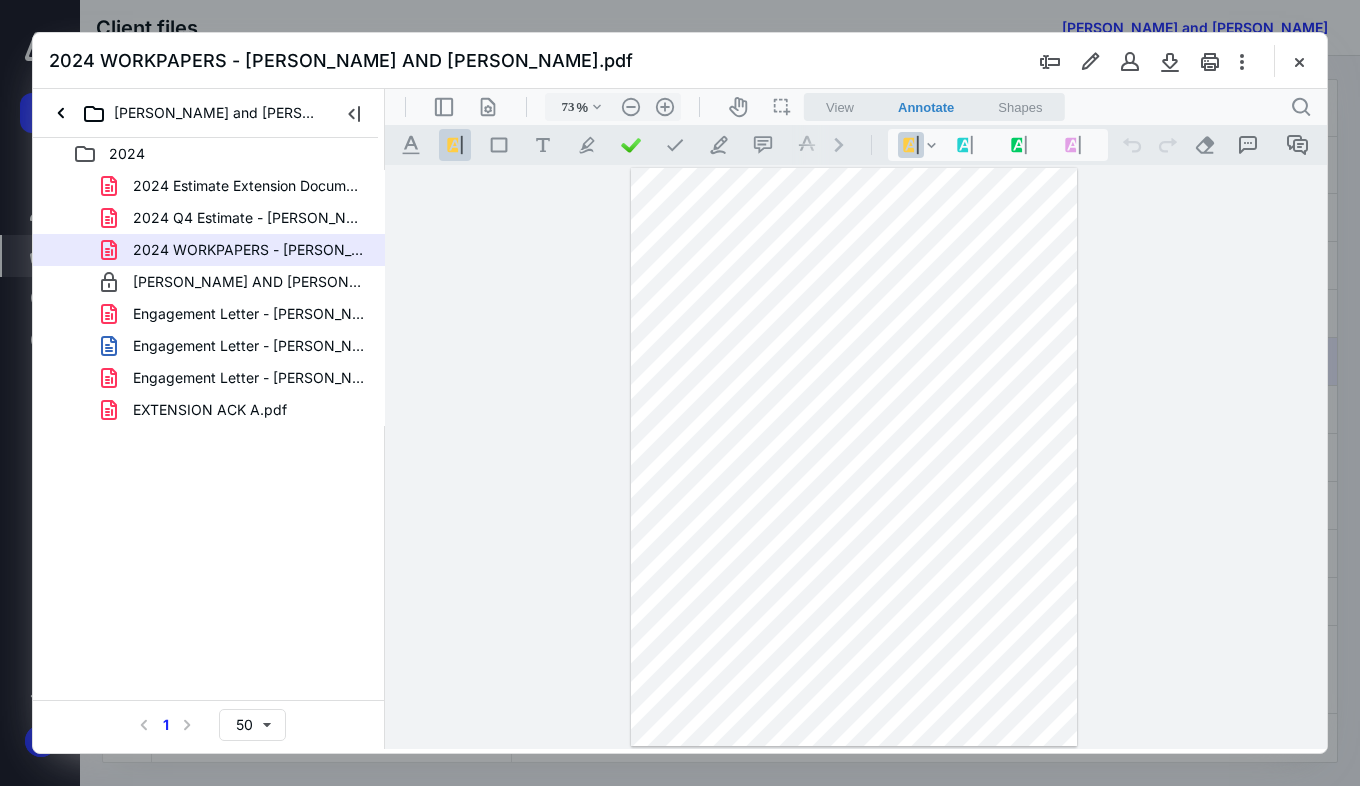 click on ".cls-1{fill:#8c8c8c;} icon - line - tool - highlight" at bounding box center (1019, 145) 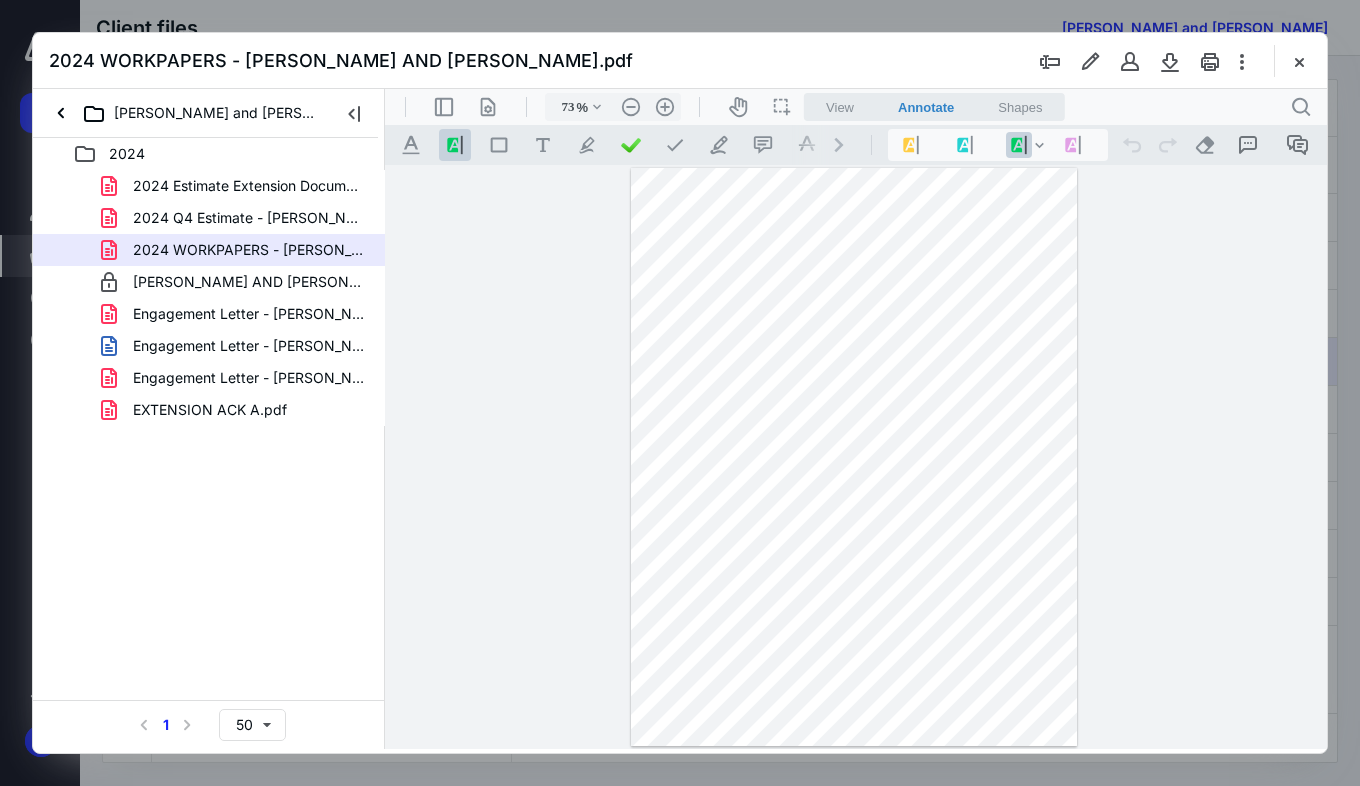 drag, startPoint x: 911, startPoint y: 230, endPoint x: 860, endPoint y: 228, distance: 51.0392 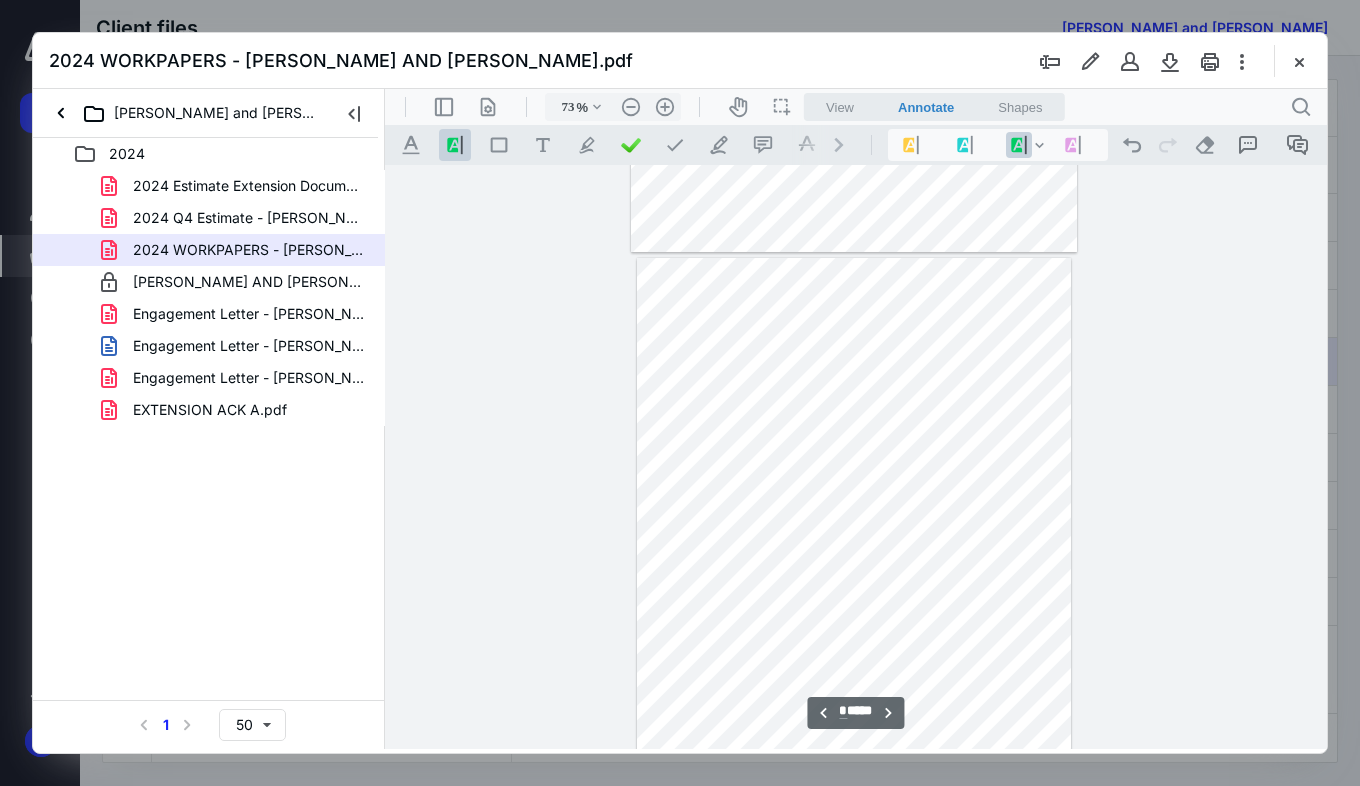 scroll, scrollTop: 500, scrollLeft: 0, axis: vertical 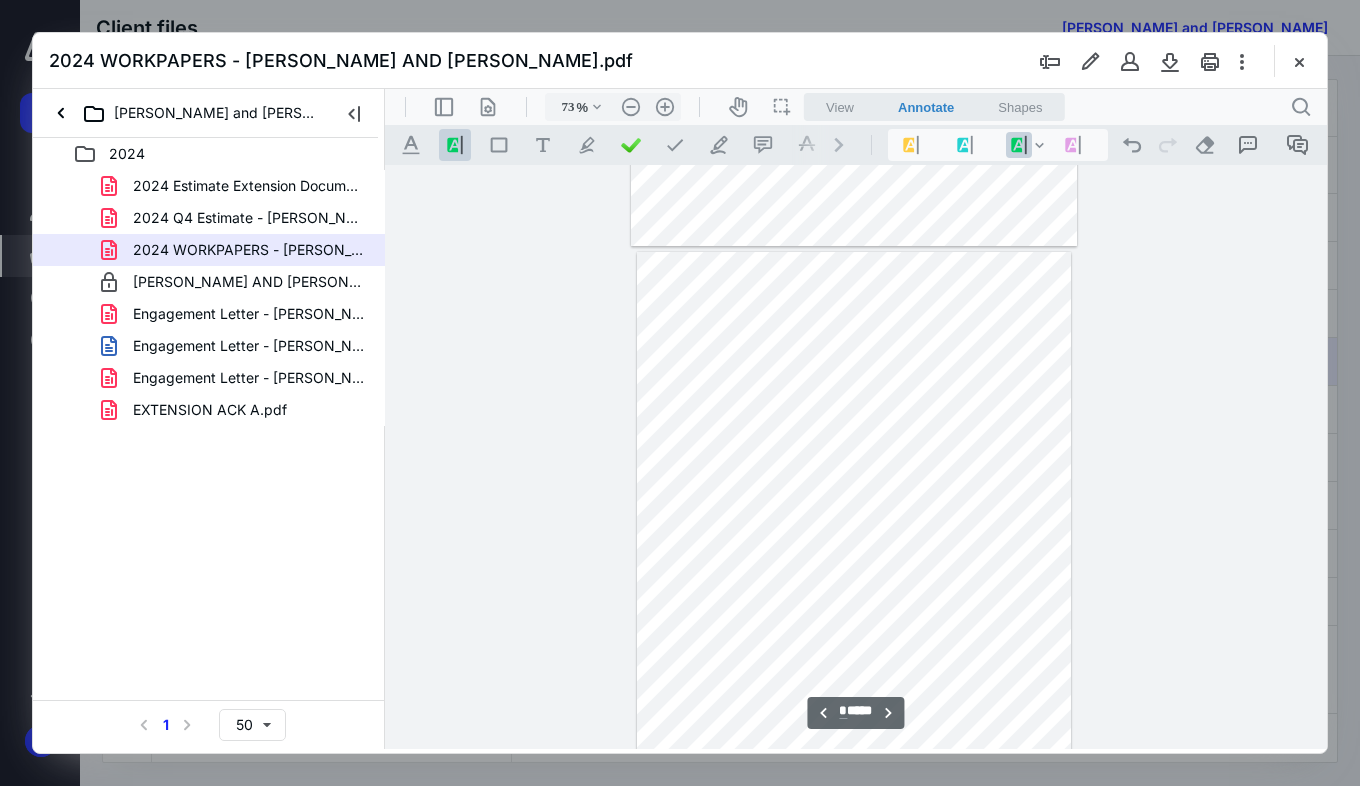 drag, startPoint x: 775, startPoint y: 288, endPoint x: 741, endPoint y: 284, distance: 34.234486 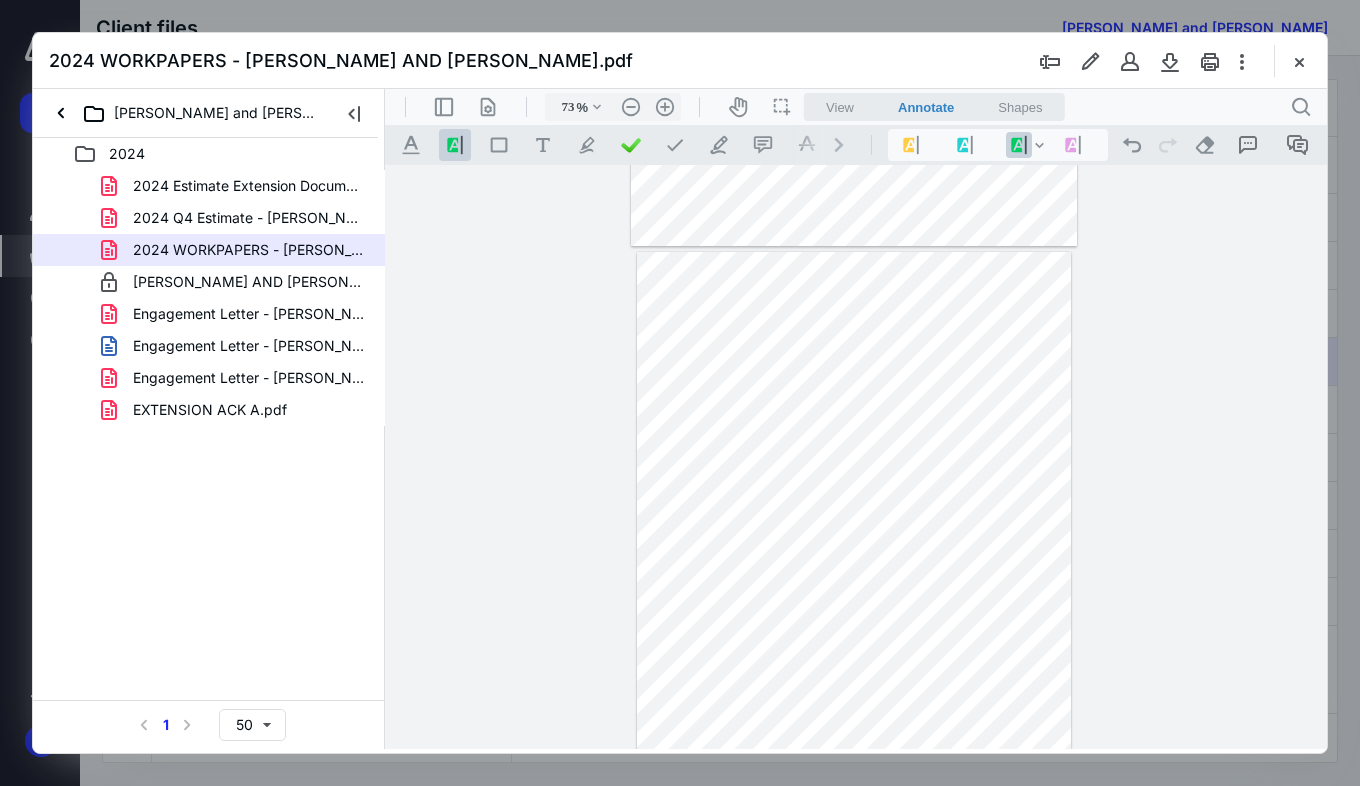 drag, startPoint x: 776, startPoint y: 287, endPoint x: 737, endPoint y: 287, distance: 39 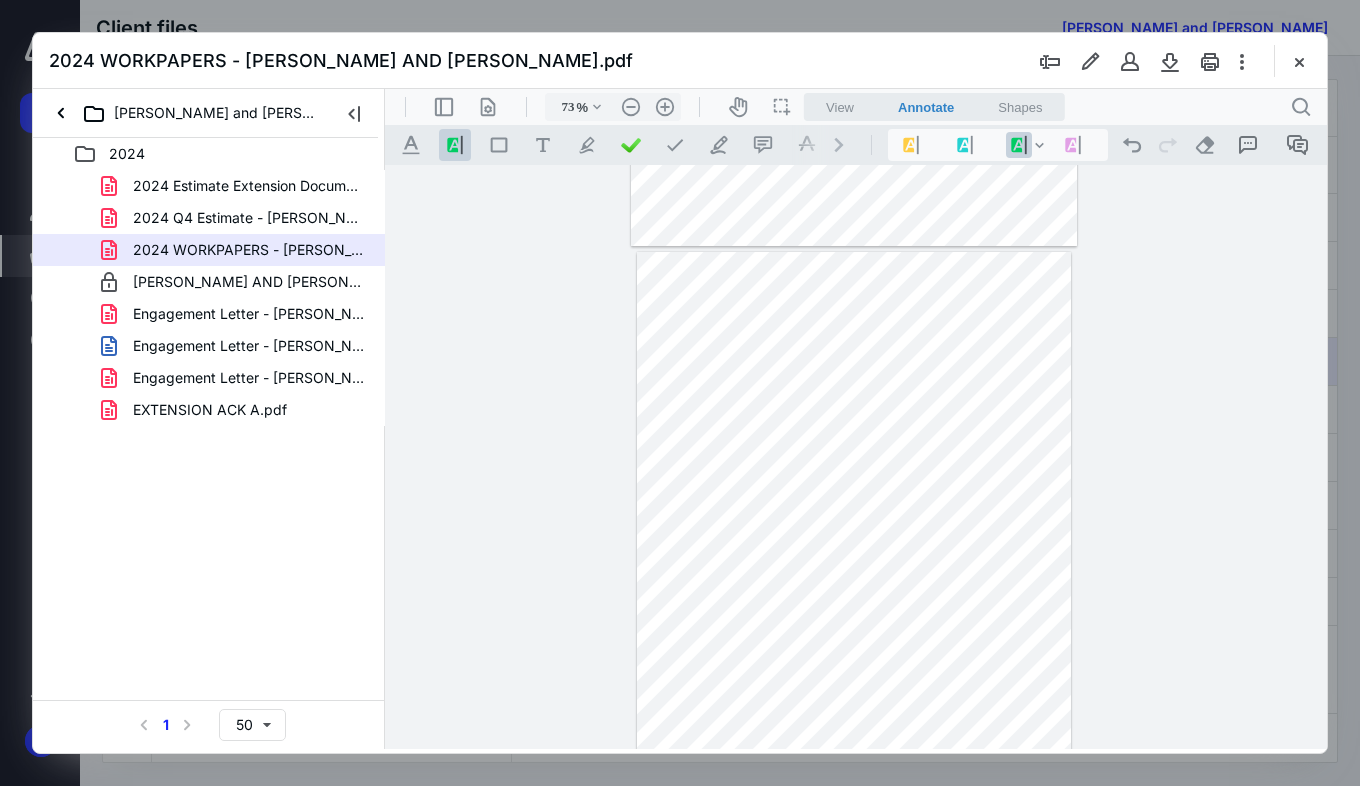 drag, startPoint x: 980, startPoint y: 288, endPoint x: 952, endPoint y: 288, distance: 28 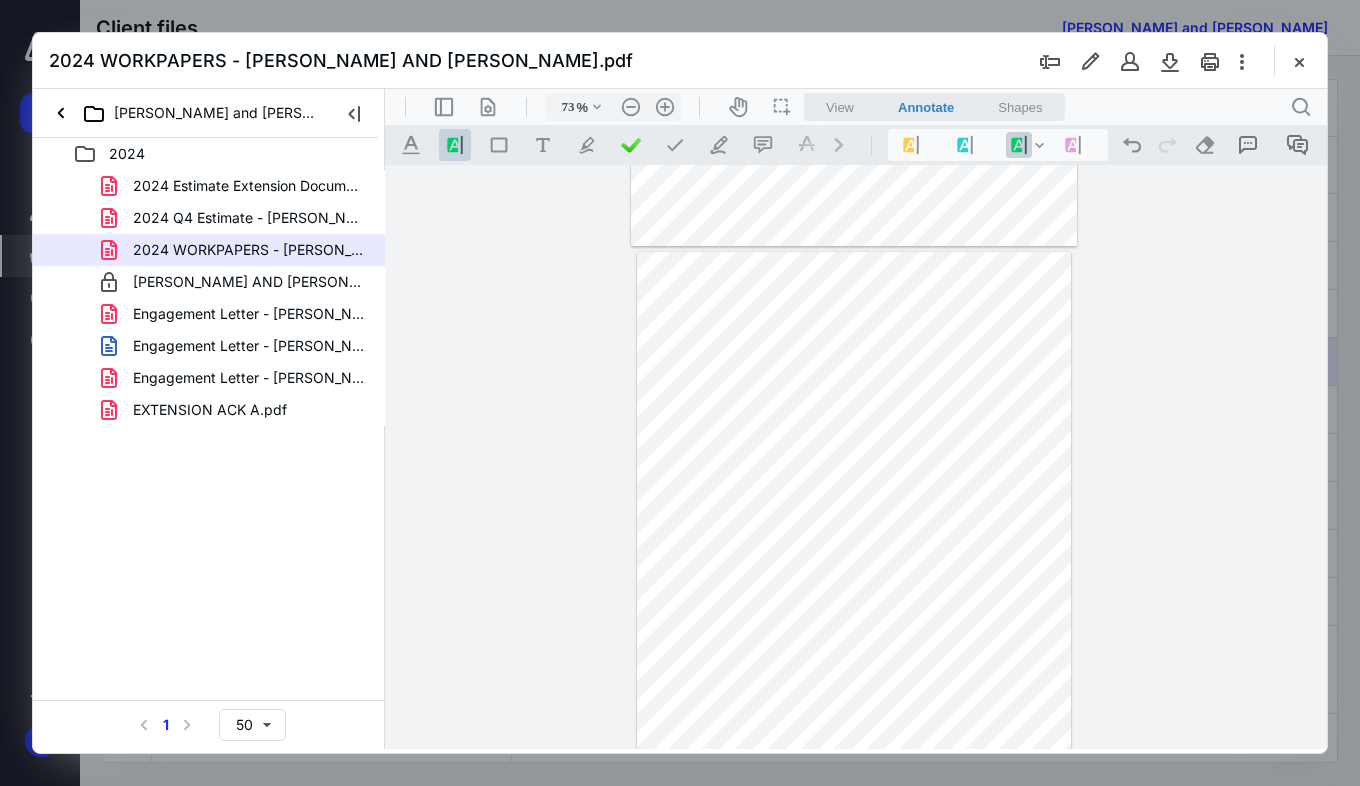 click at bounding box center [675, 145] 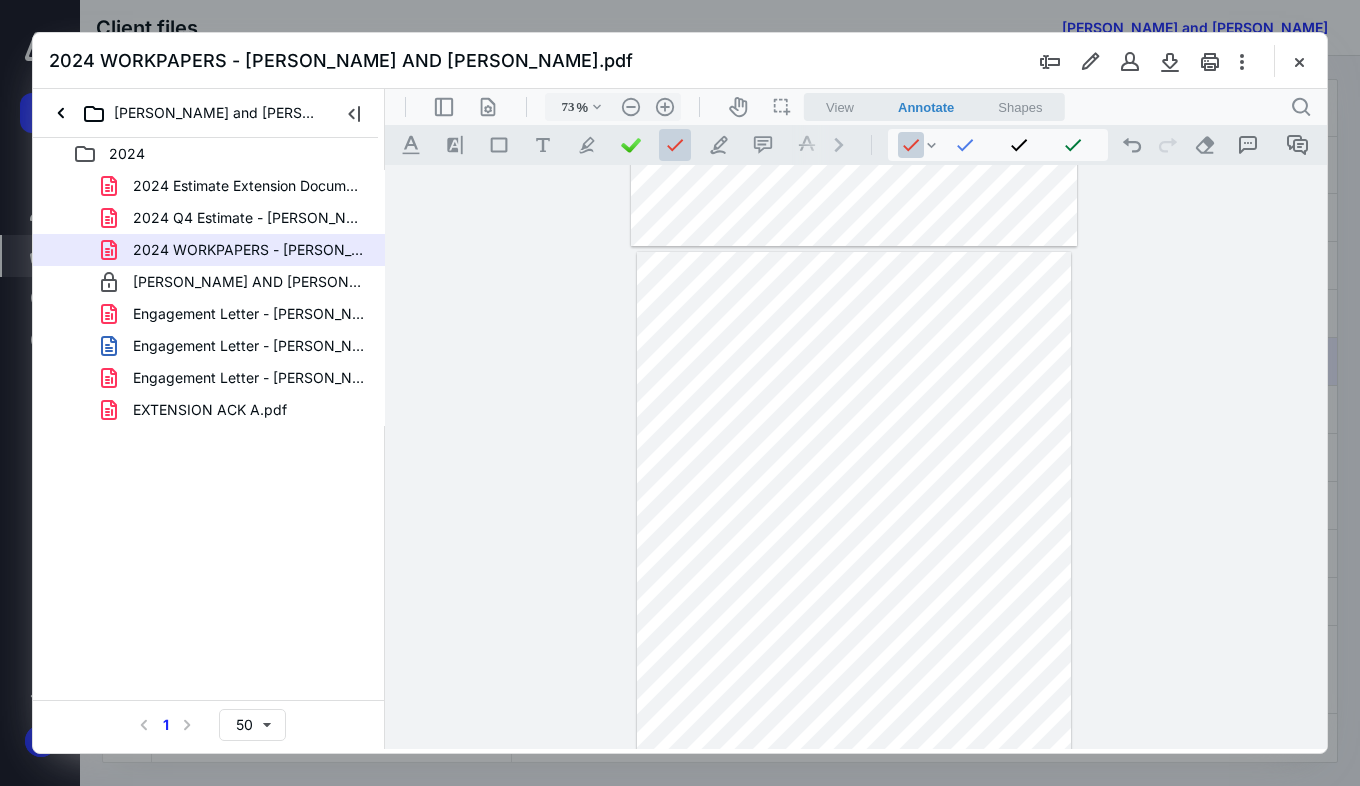 click at bounding box center (1093, 145) 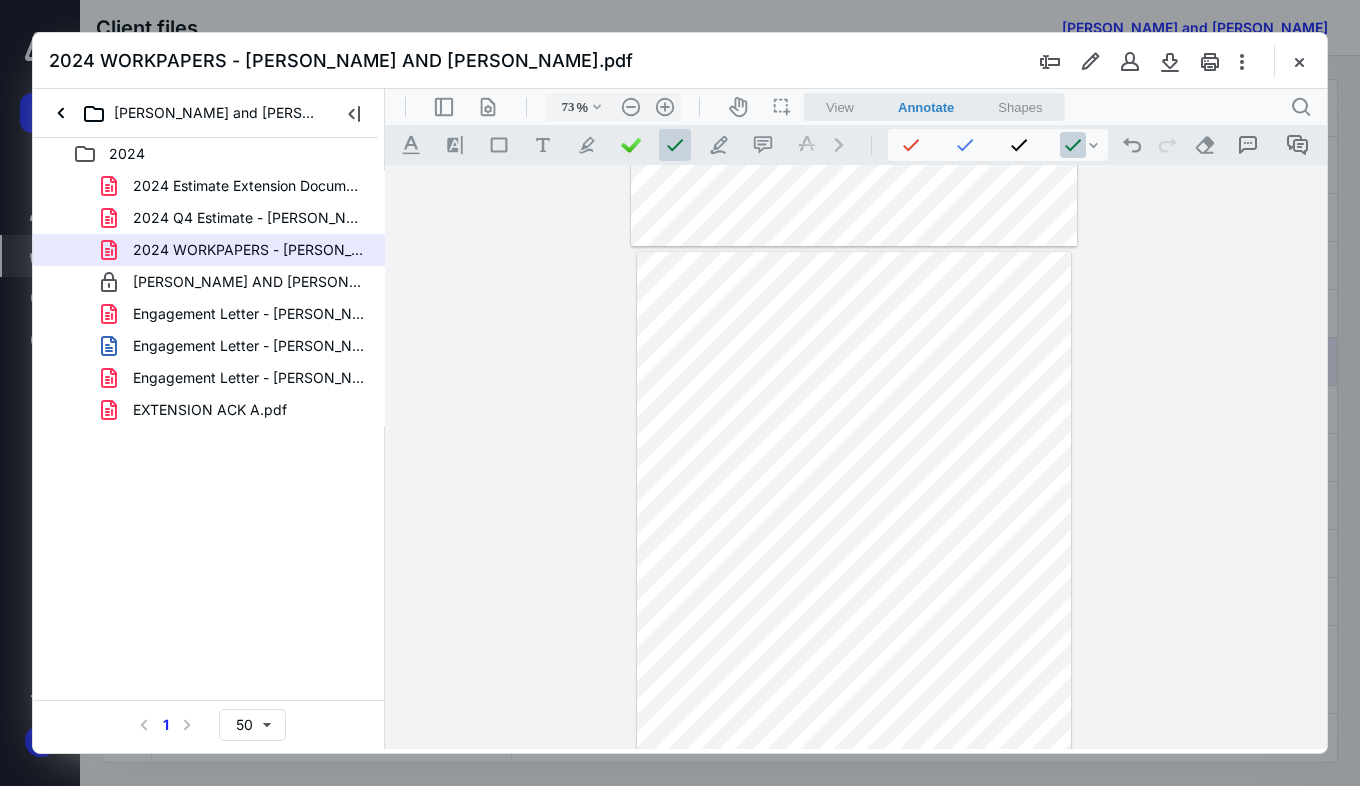 click at bounding box center (854, 535) 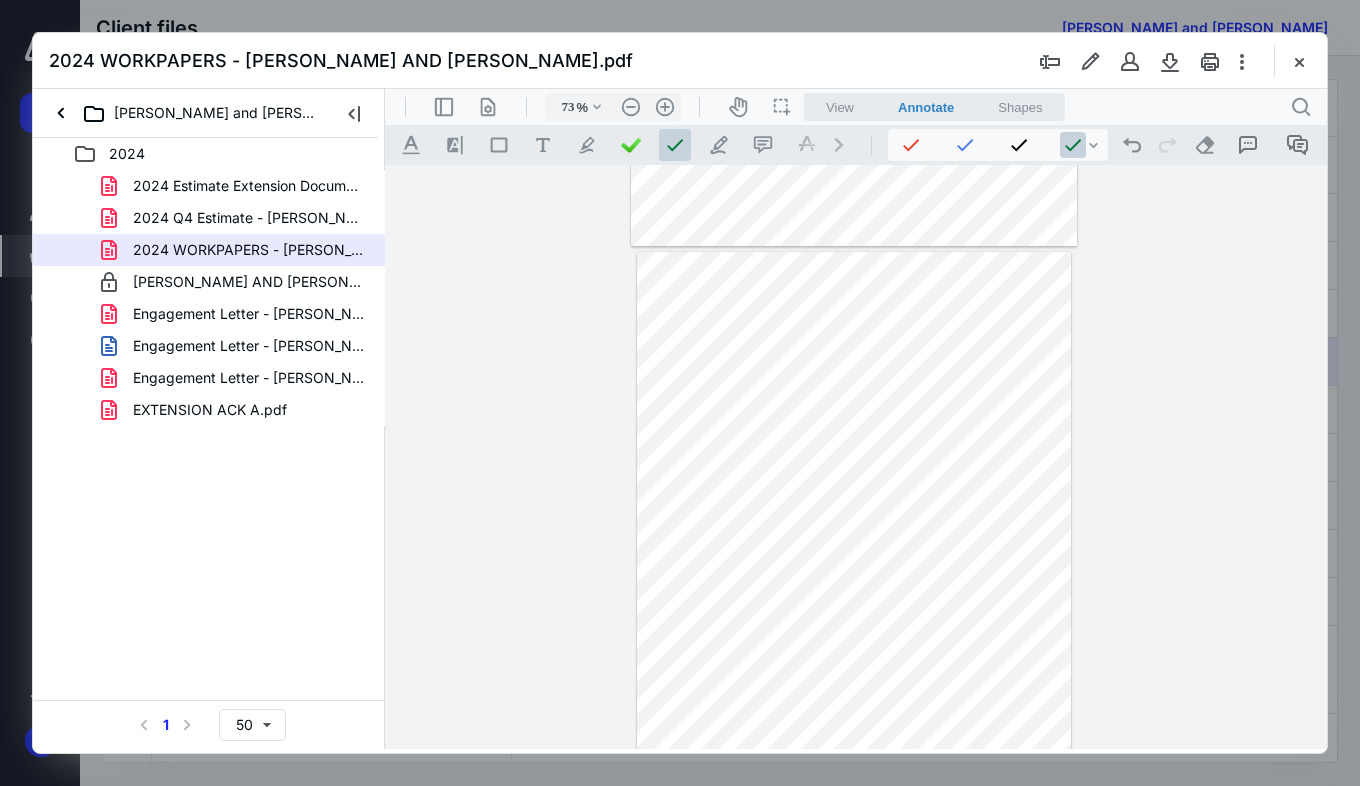 drag, startPoint x: 752, startPoint y: 304, endPoint x: 850, endPoint y: 270, distance: 103.73042 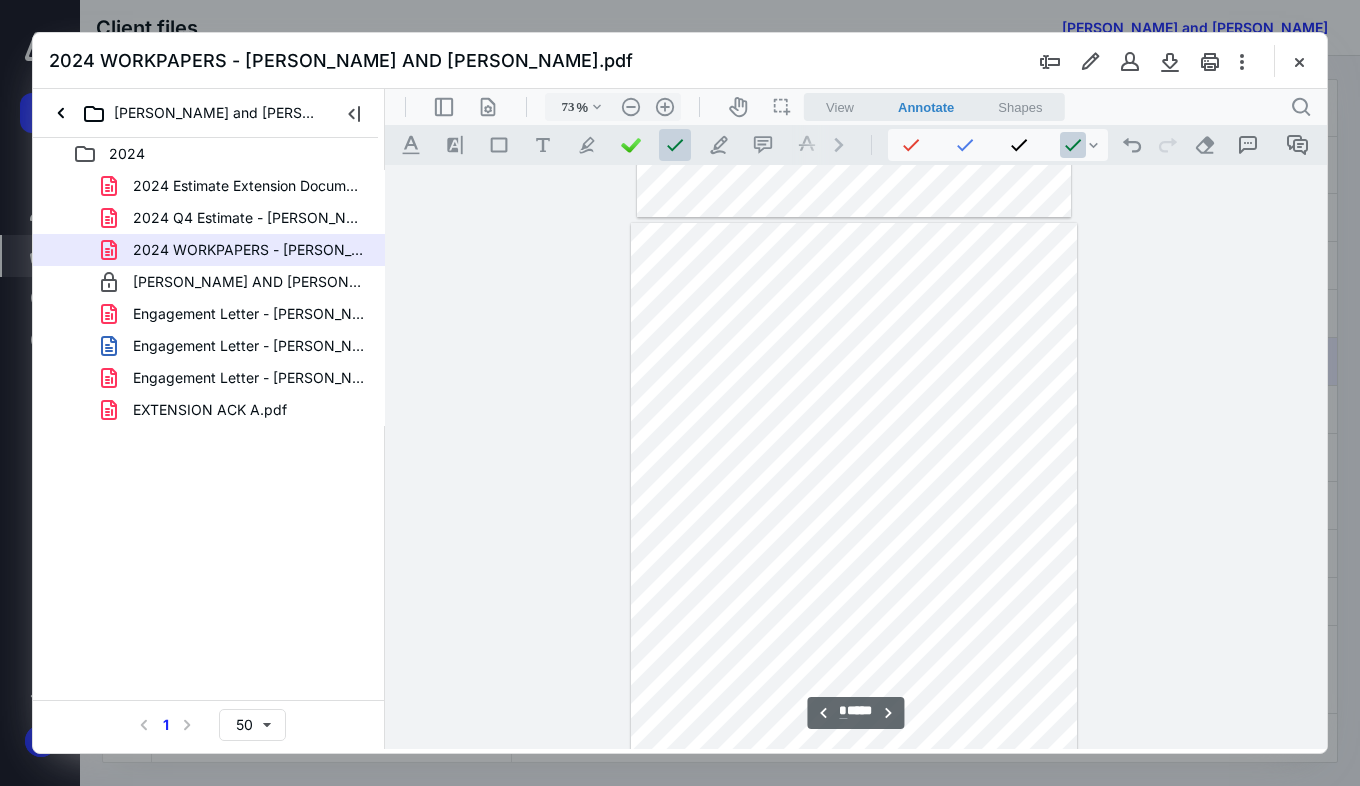 scroll, scrollTop: 1200, scrollLeft: 0, axis: vertical 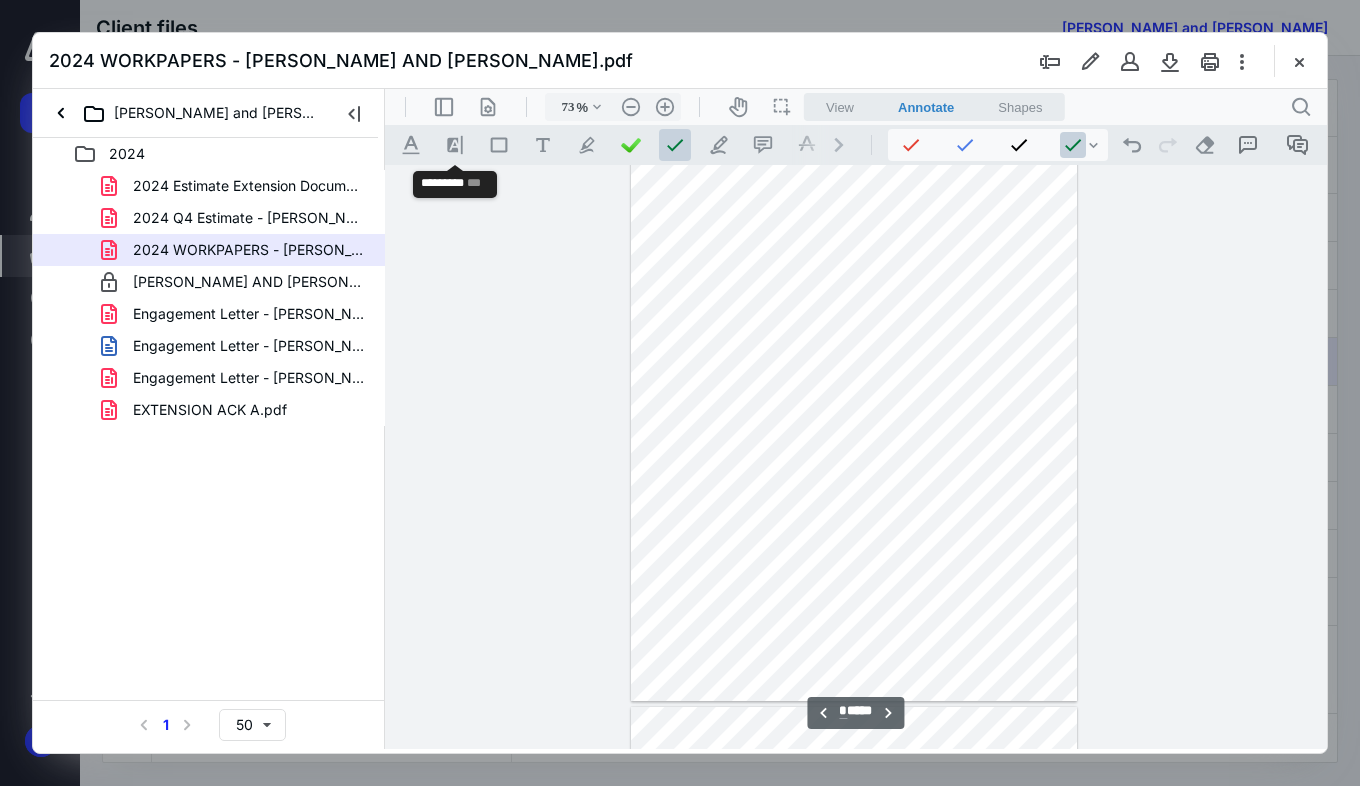 click on ".cls-1{fill:#8c8c8c;} icon - line - tool - highlight" at bounding box center (455, 145) 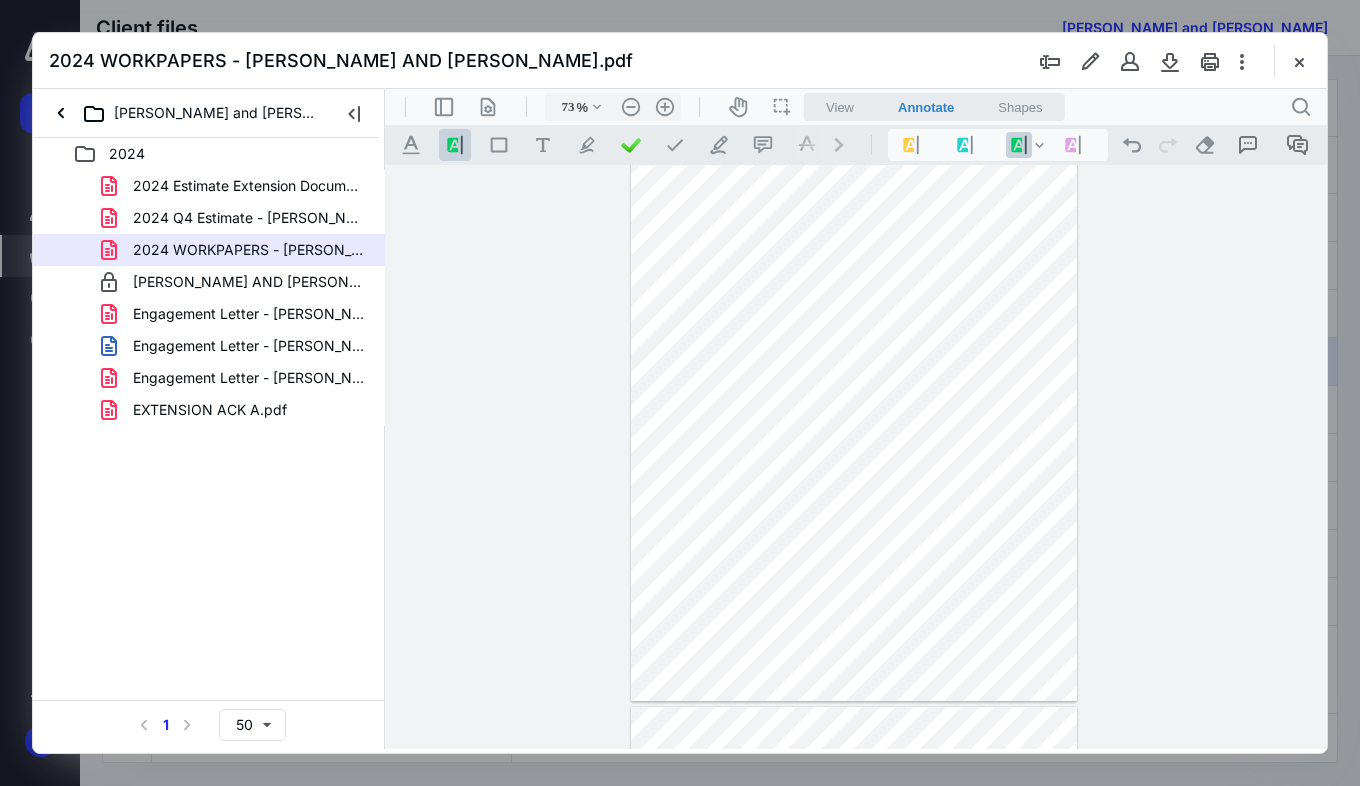 drag, startPoint x: 842, startPoint y: 357, endPoint x: 817, endPoint y: 357, distance: 25 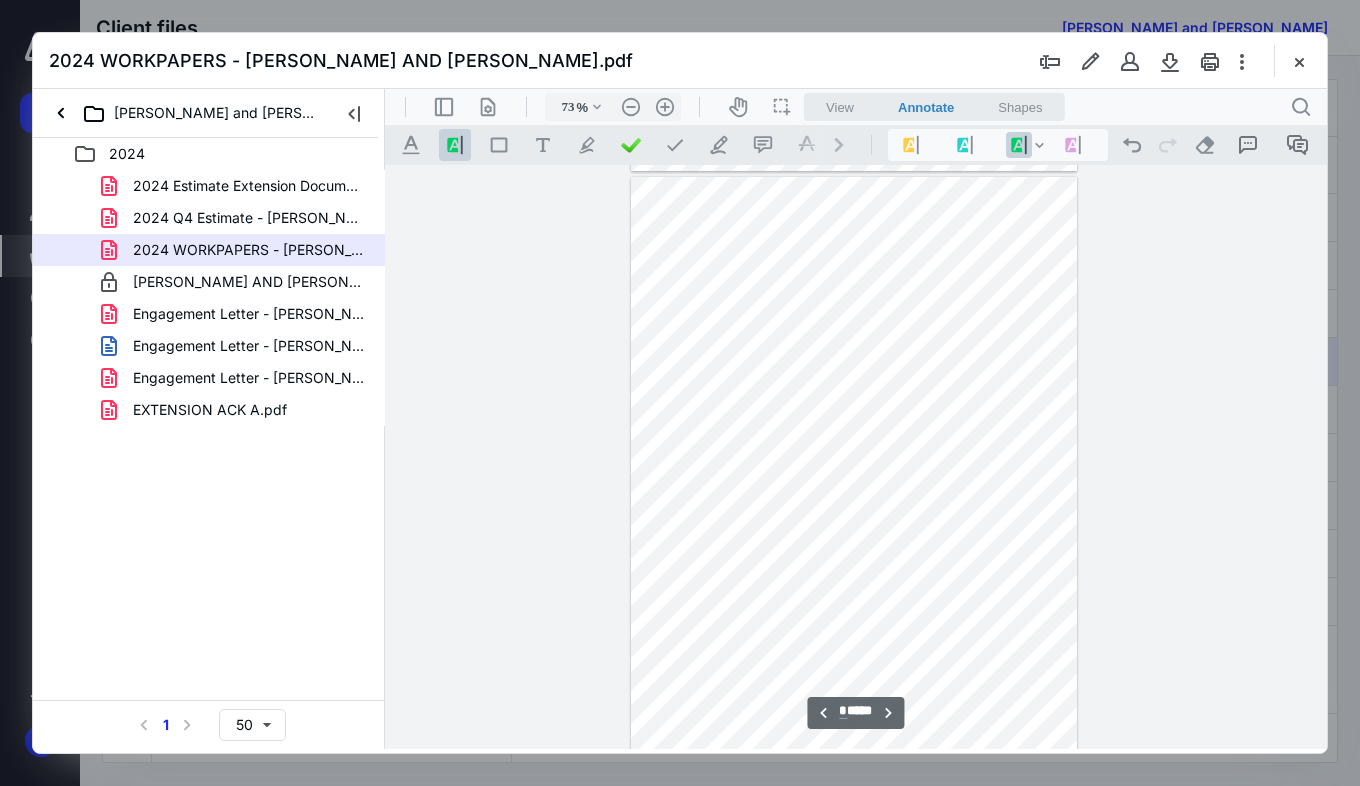 scroll, scrollTop: 2300, scrollLeft: 0, axis: vertical 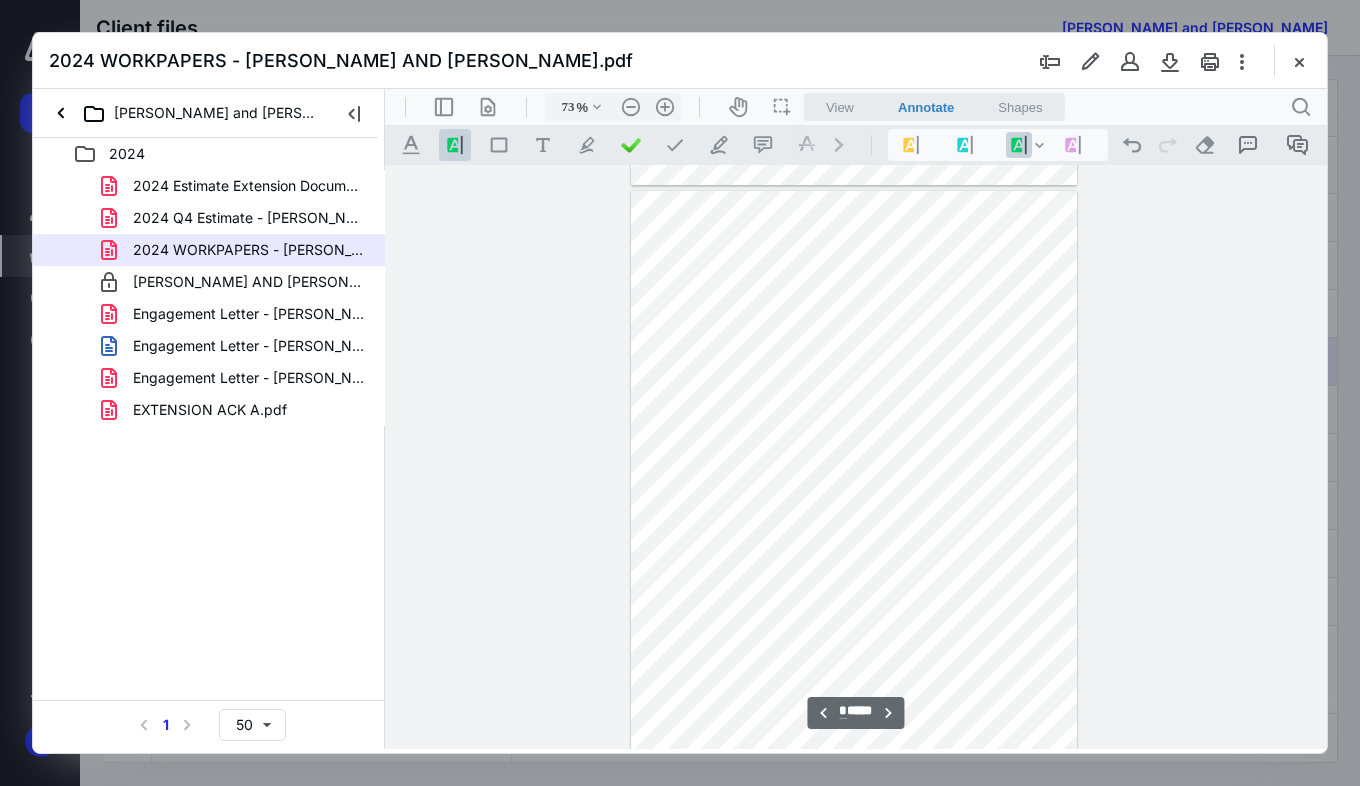 click at bounding box center [675, 145] 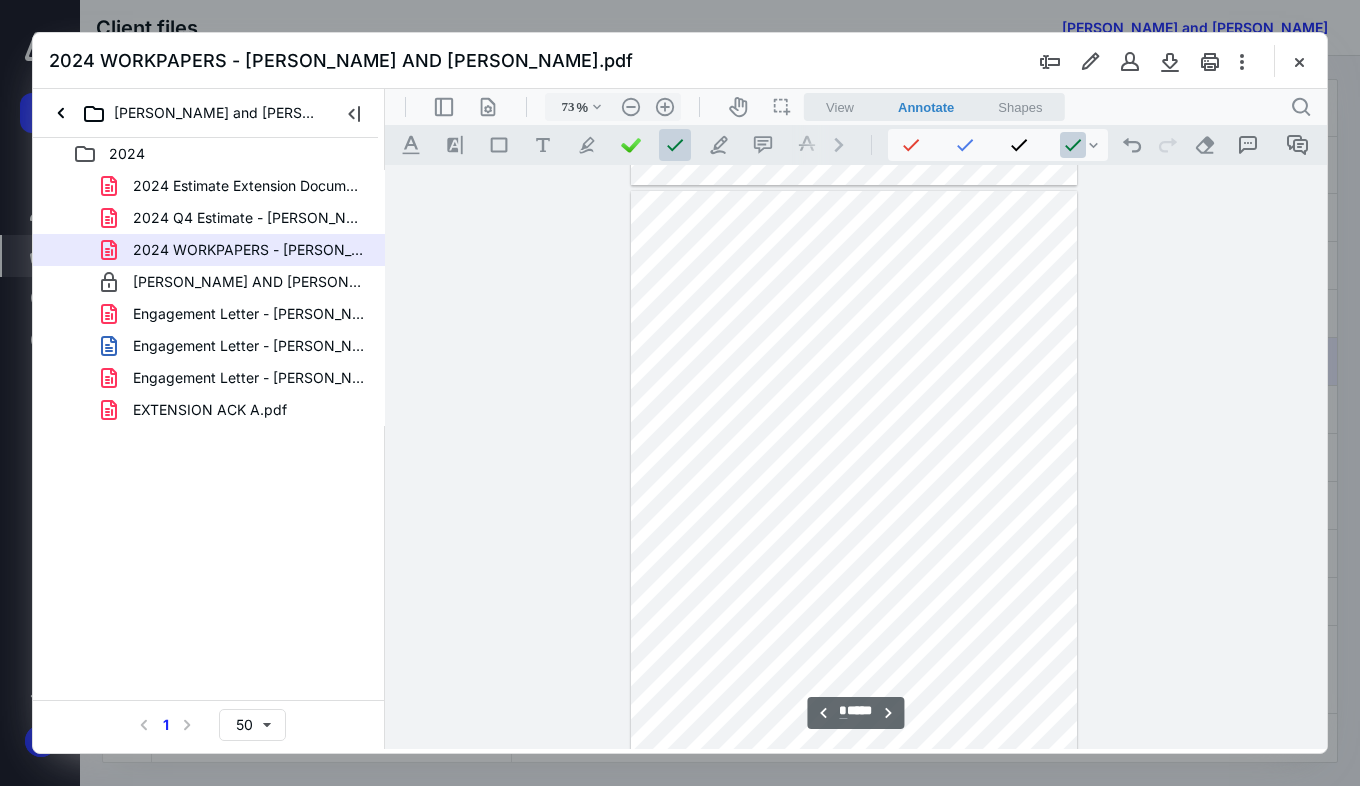 click at bounding box center (854, 480) 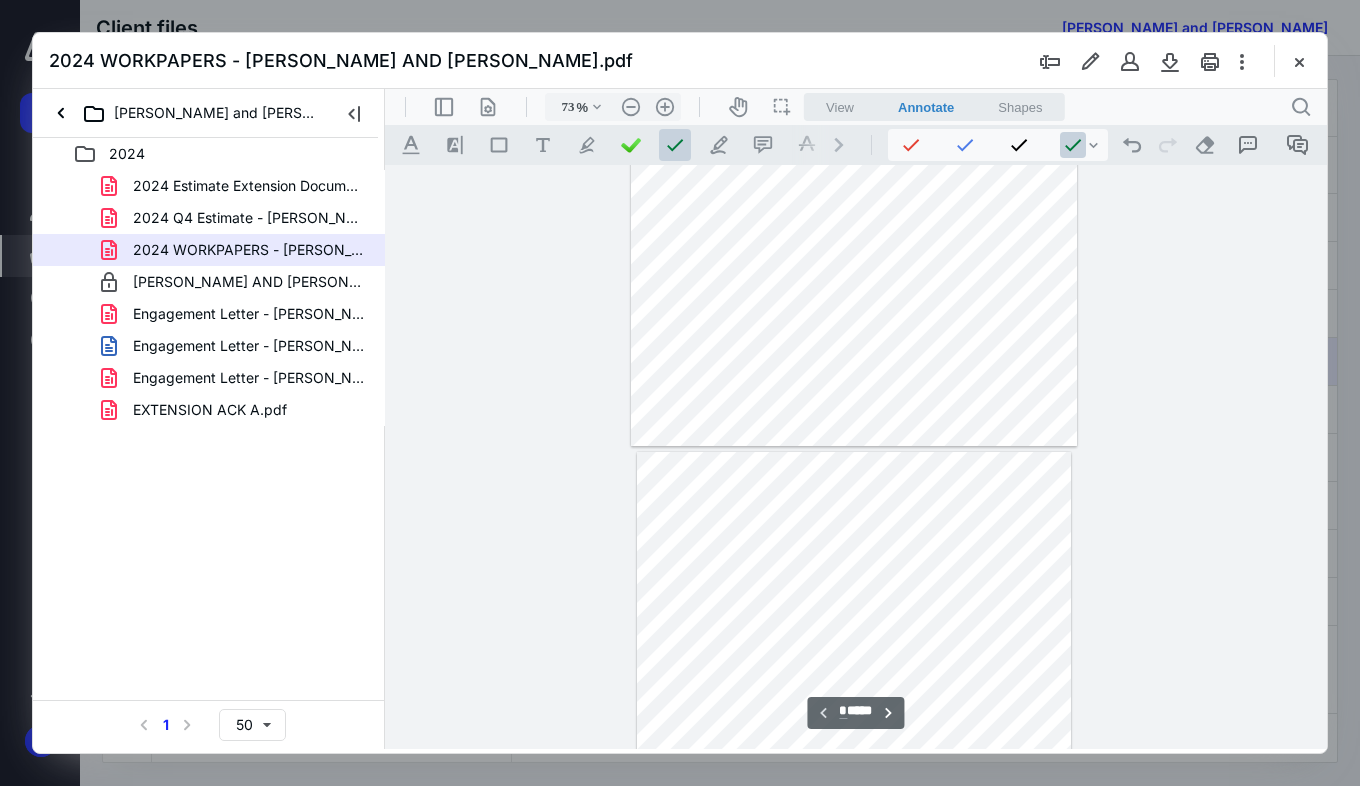 scroll, scrollTop: 0, scrollLeft: 0, axis: both 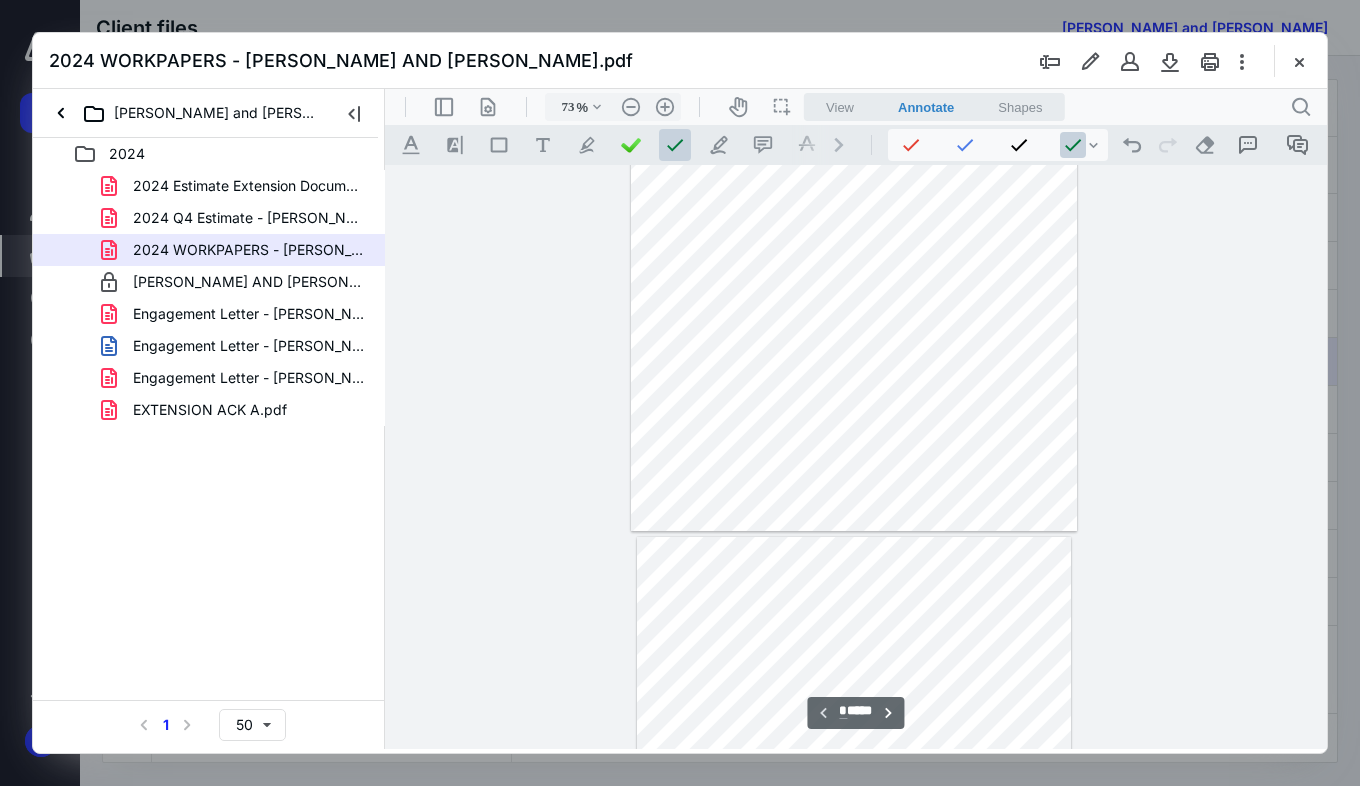 type on "*" 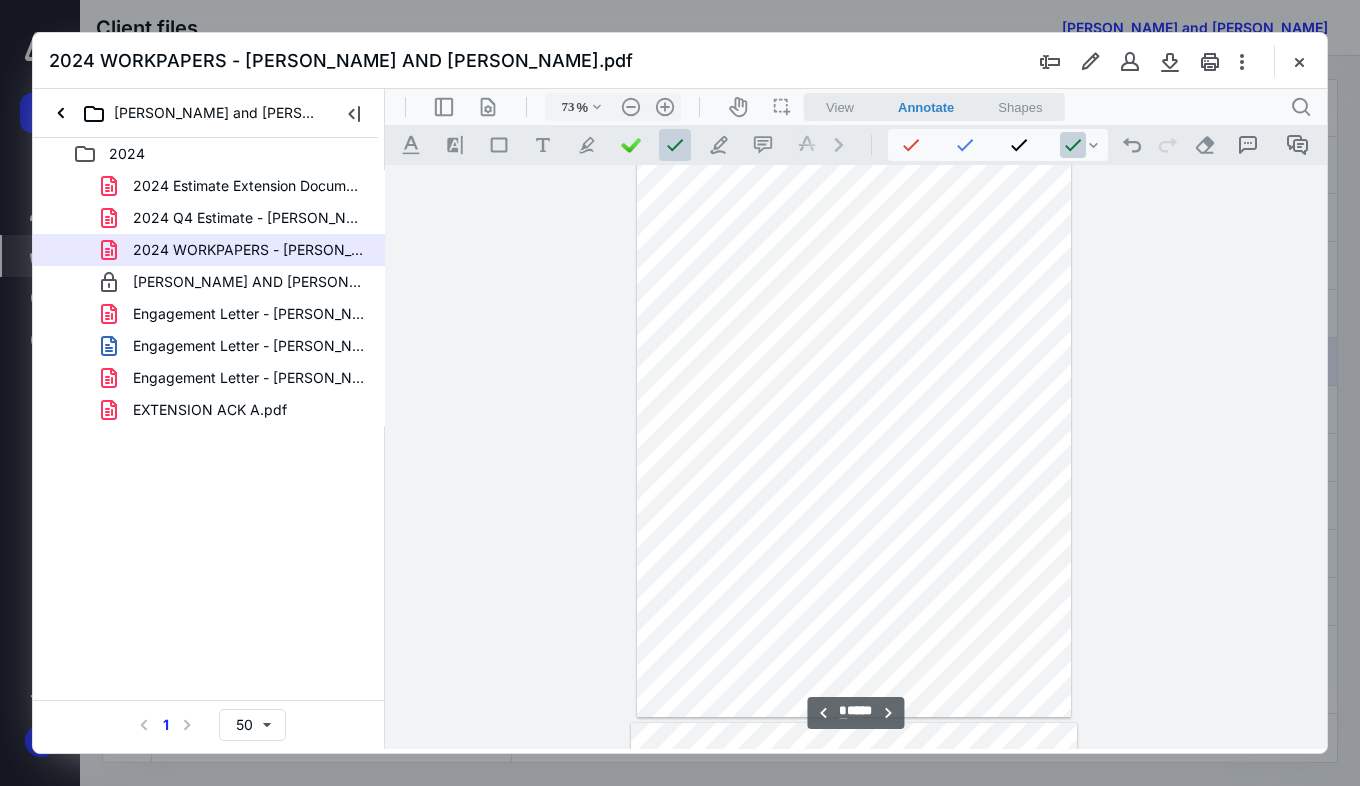scroll, scrollTop: 500, scrollLeft: 0, axis: vertical 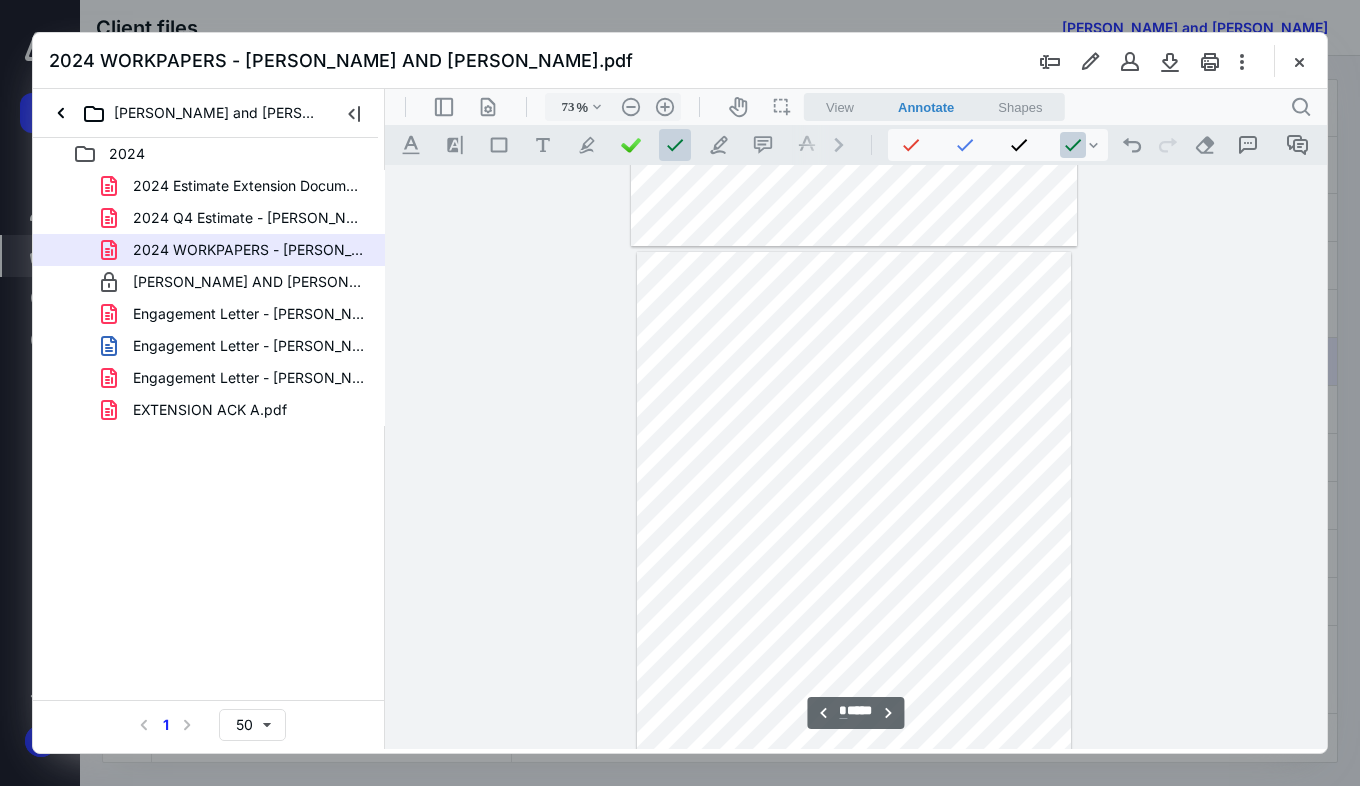 click on ".cls-1{fill:#abb0c4;} icon - header - zoom - in - line" at bounding box center [665, 107] 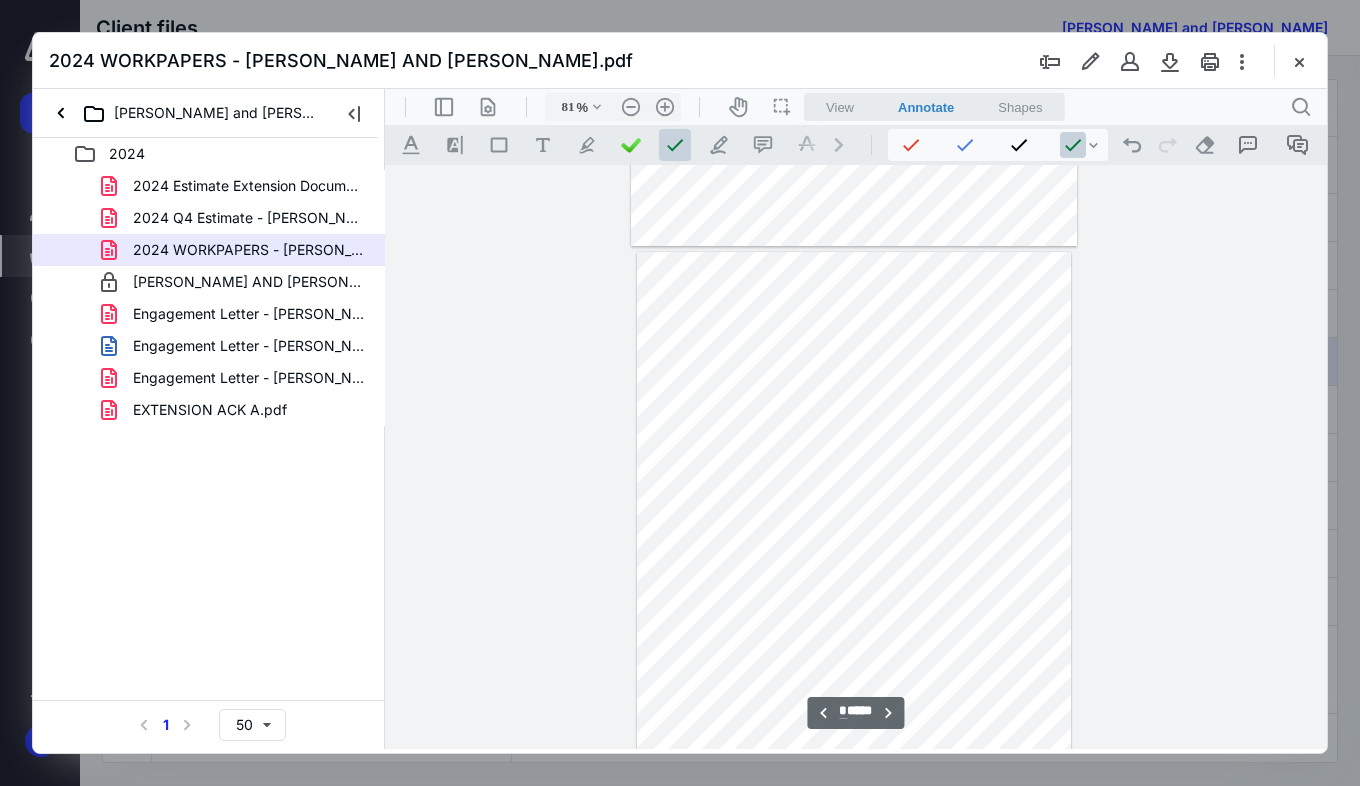 click on ".cls-1{fill:#abb0c4;} icon - header - zoom - in - line" at bounding box center (665, 107) 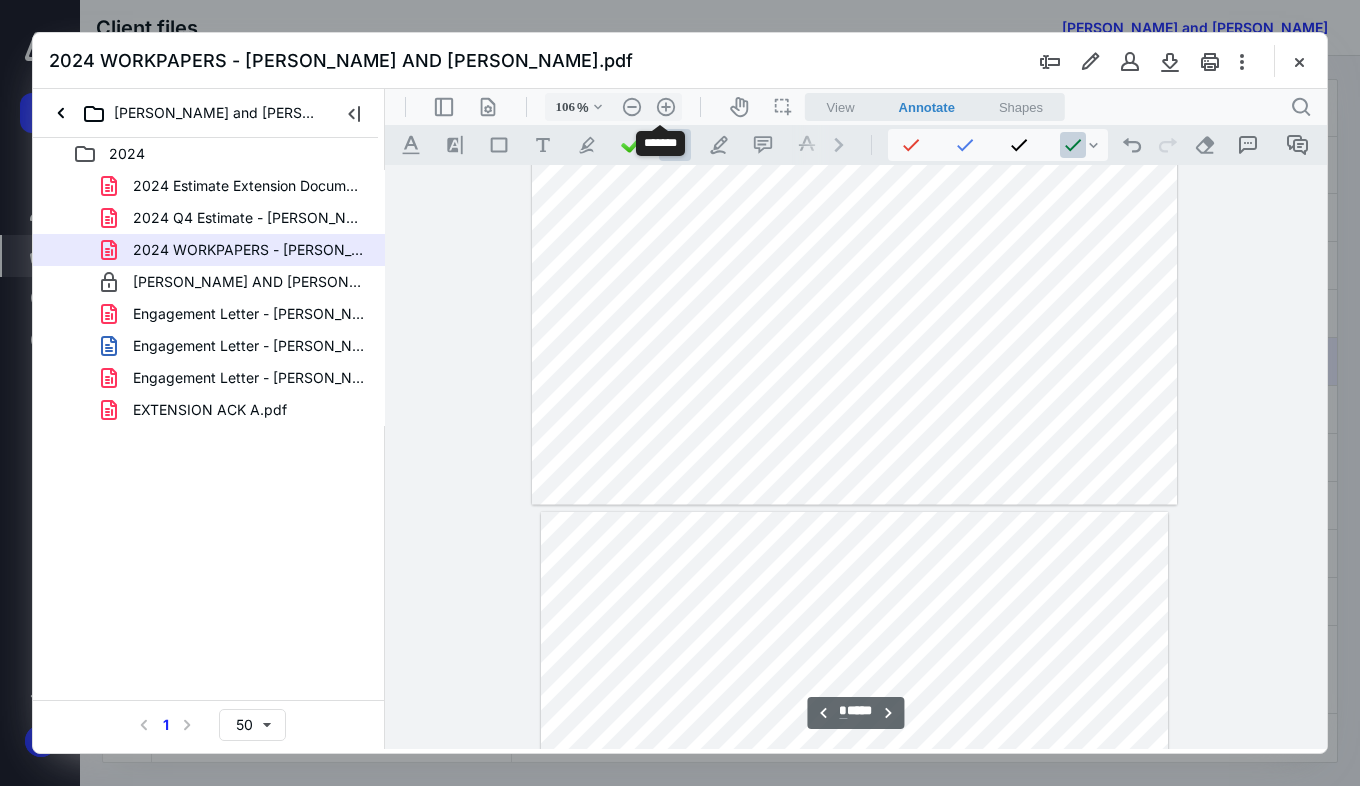 scroll, scrollTop: 835, scrollLeft: 0, axis: vertical 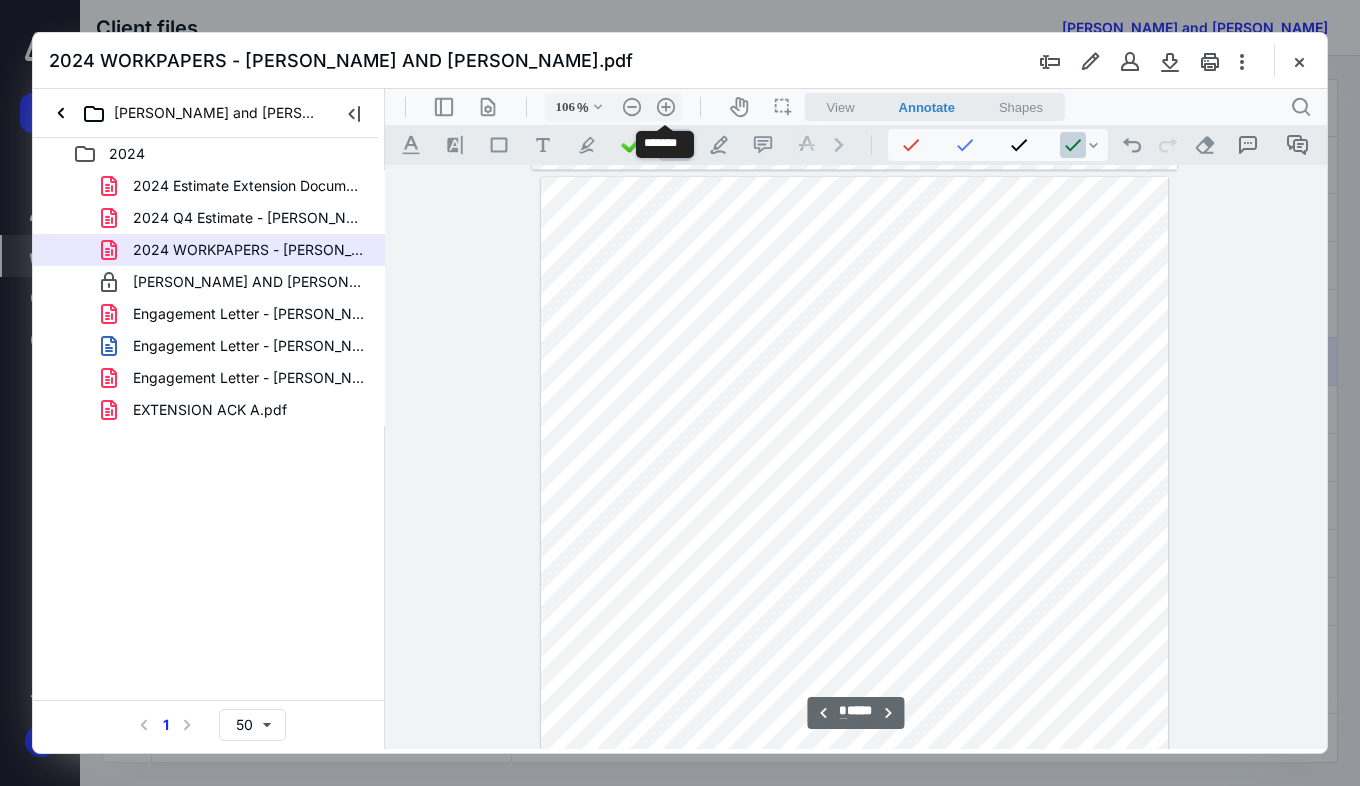 click on ".cls-1{fill:#abb0c4;} icon - header - zoom - in - line" at bounding box center [666, 107] 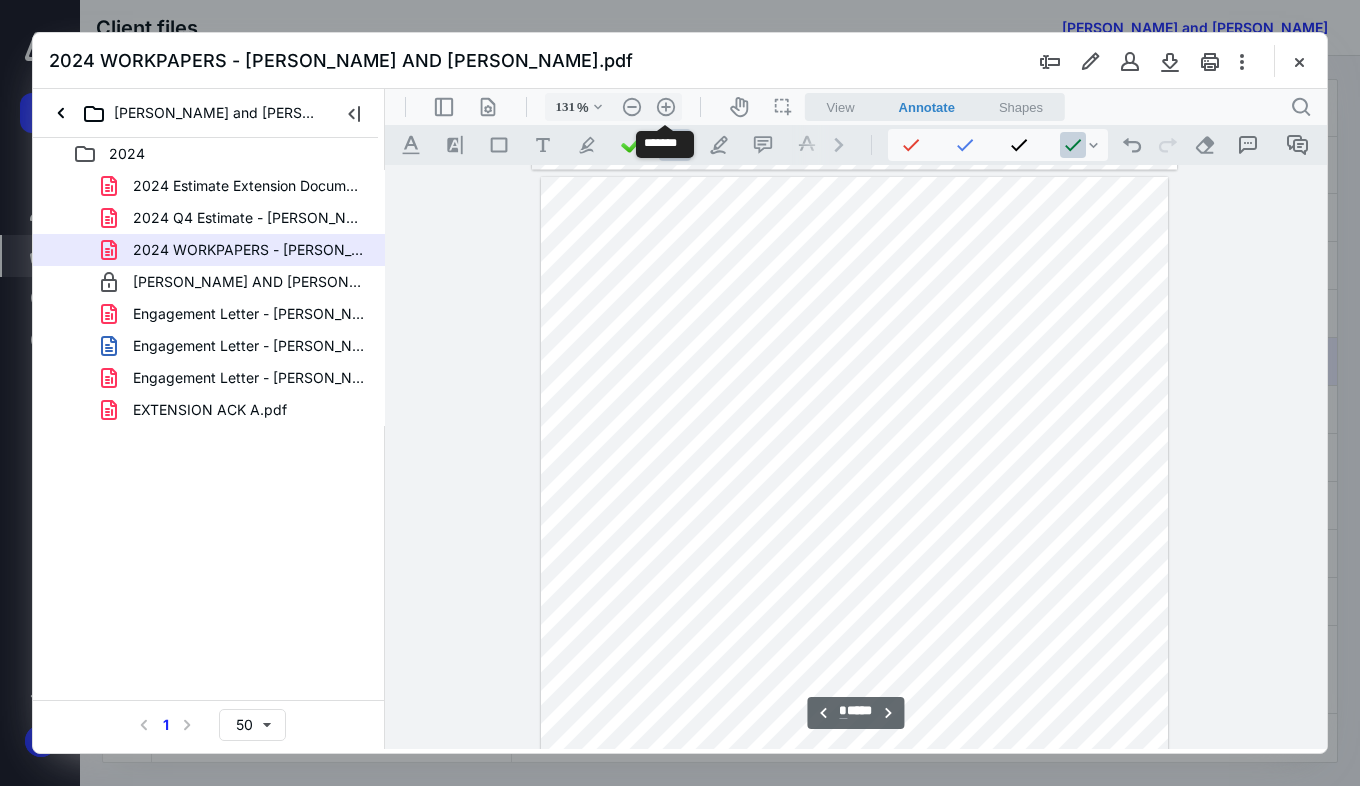 scroll, scrollTop: 1093, scrollLeft: 57, axis: both 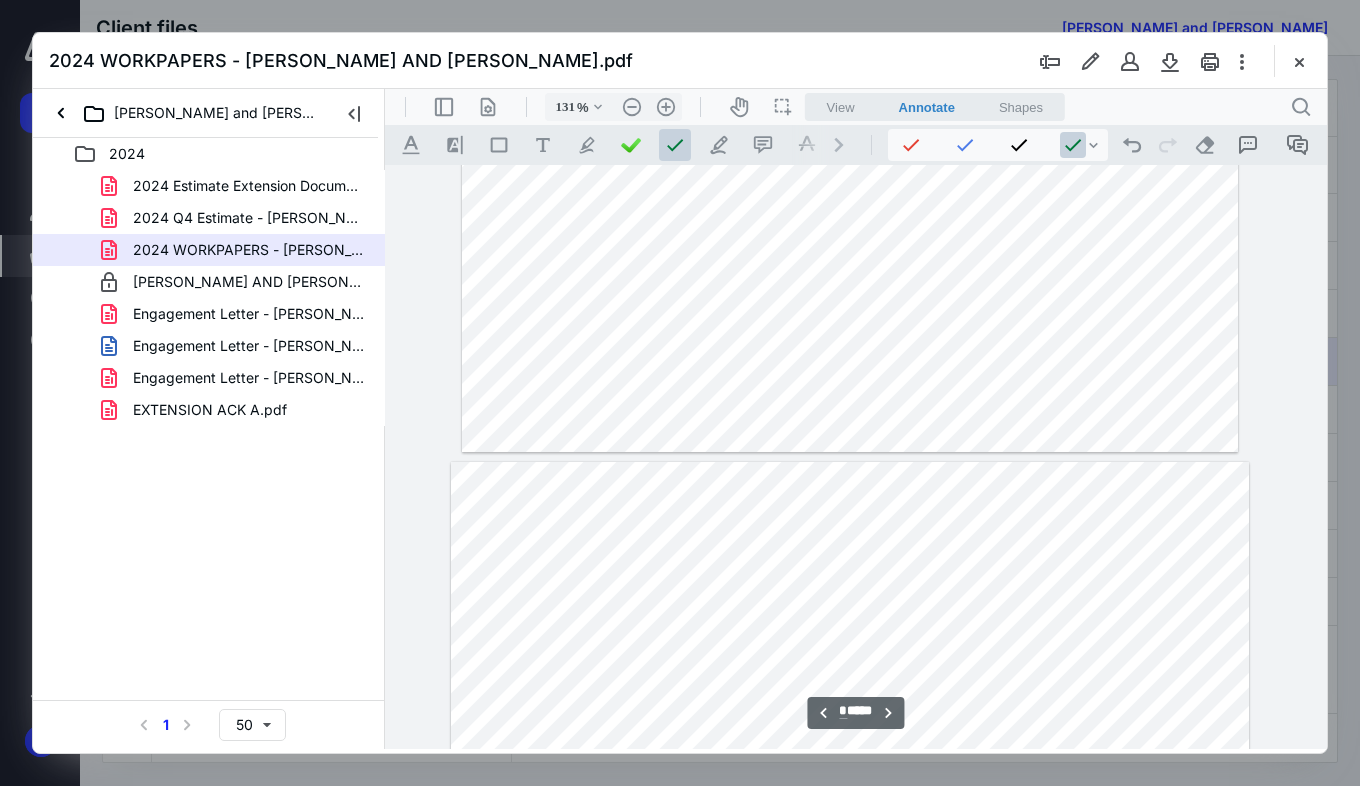 type on "*" 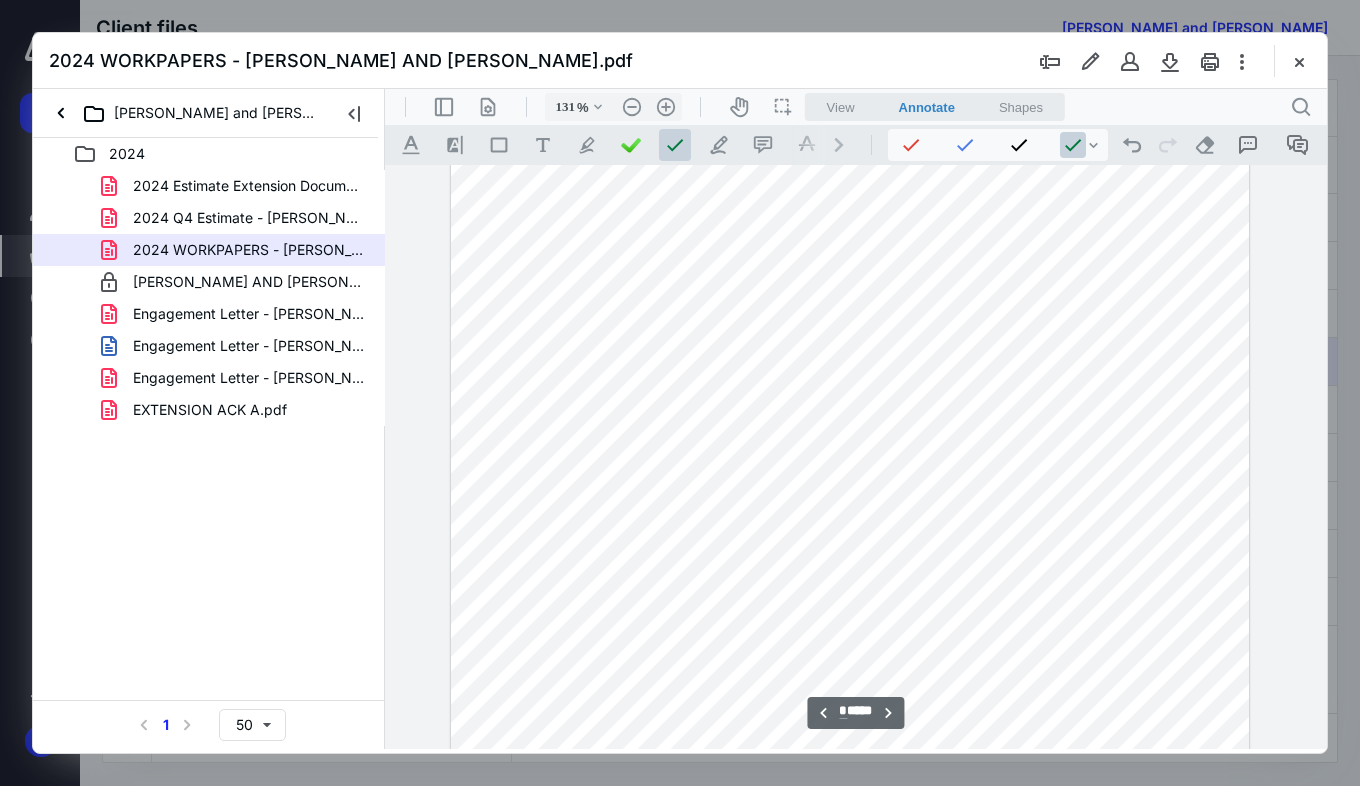 scroll, scrollTop: 2293, scrollLeft: 57, axis: both 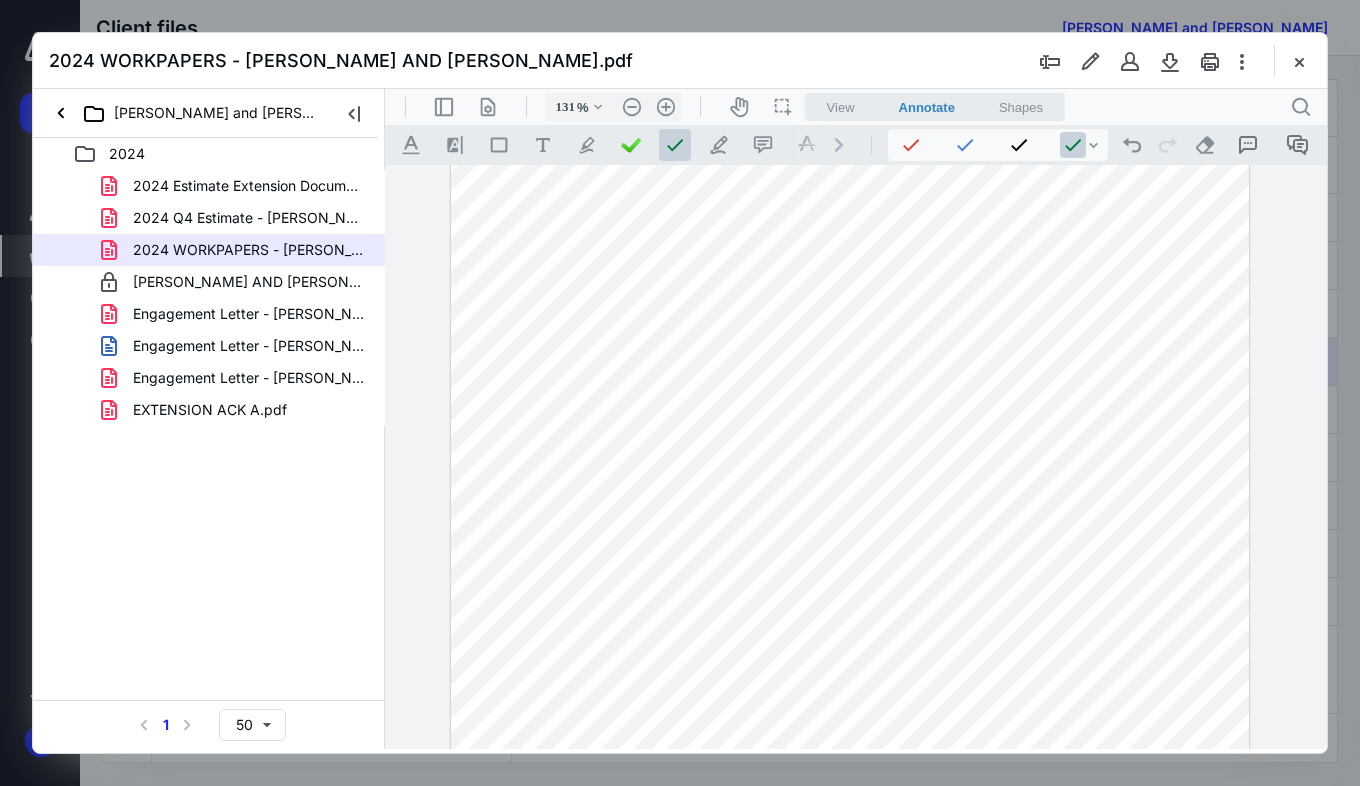 click on "2024 Q4 Estimate - Craig Joplin.pdf" at bounding box center [249, 218] 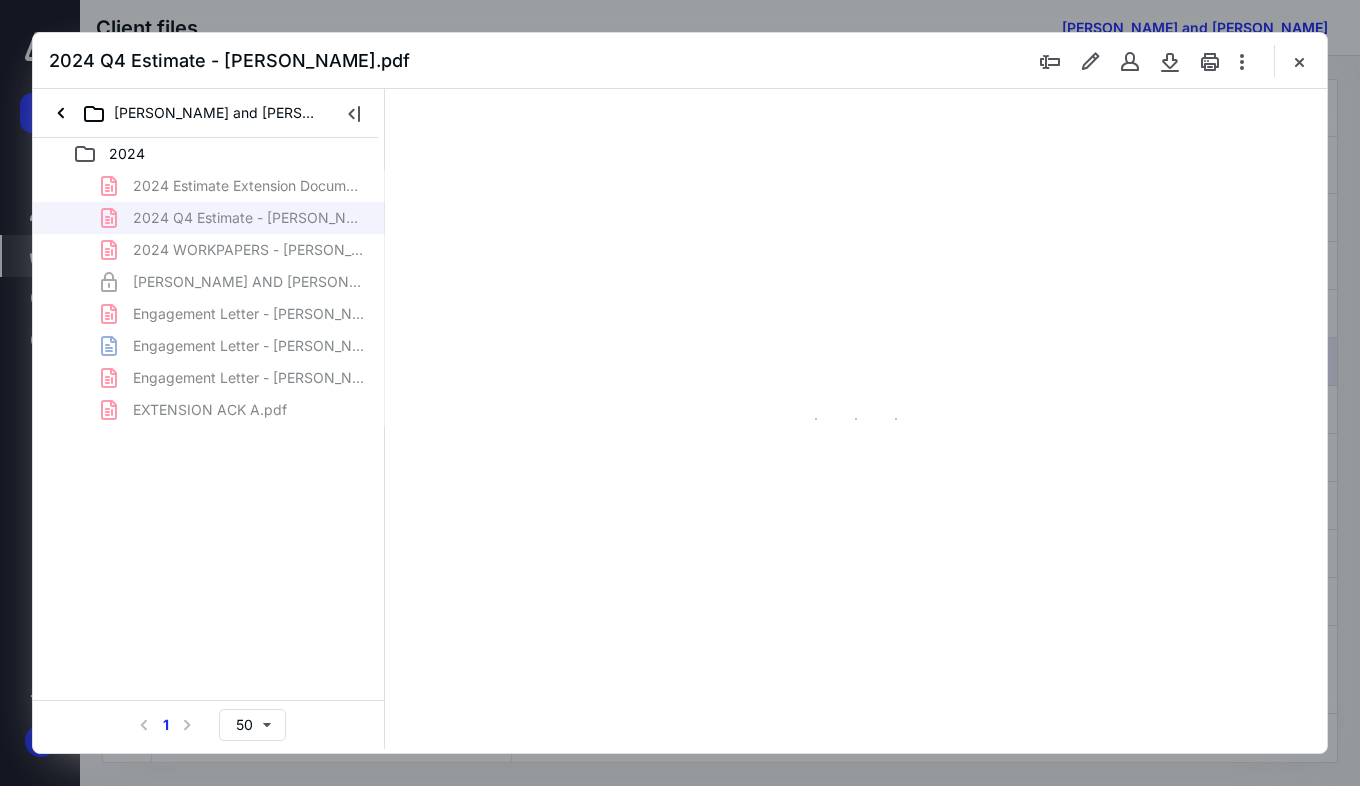 type on "73" 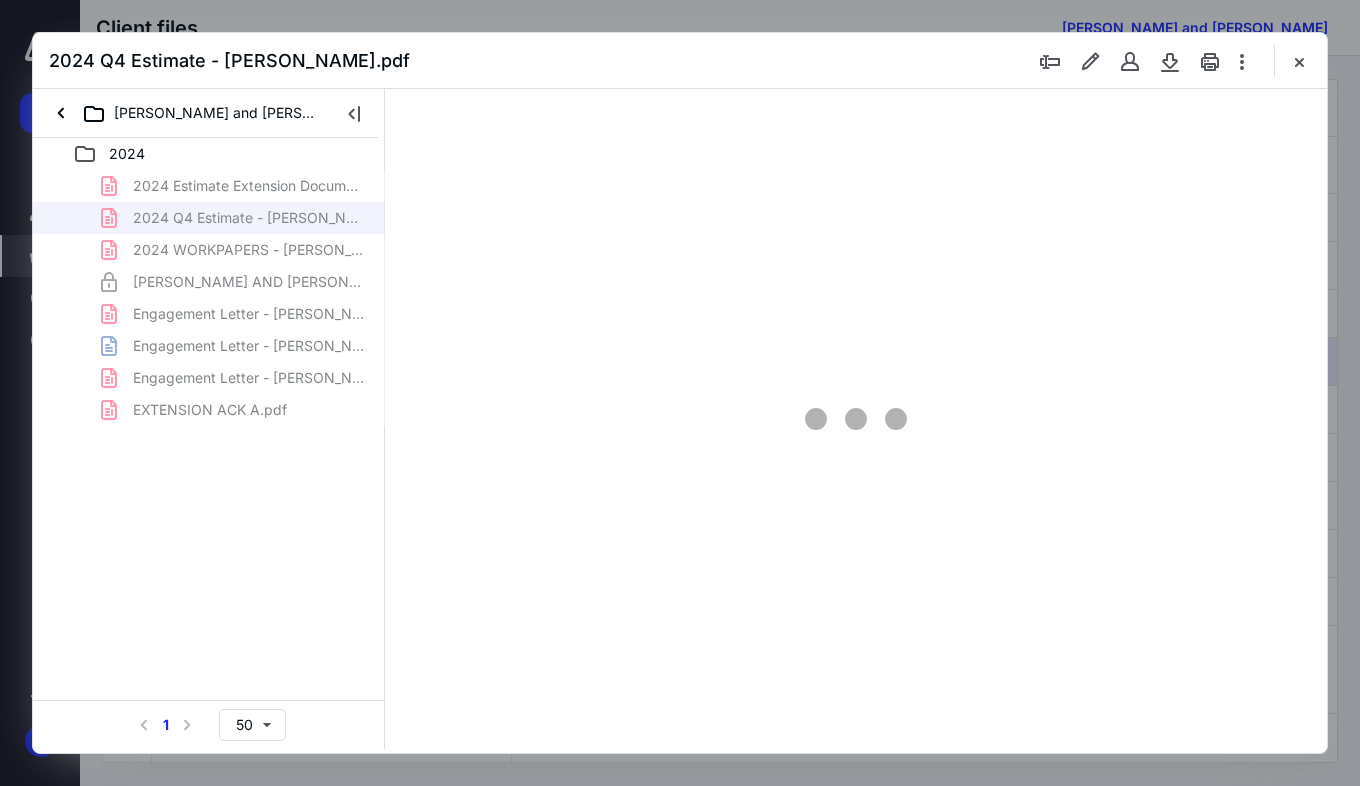 scroll, scrollTop: 79, scrollLeft: 0, axis: vertical 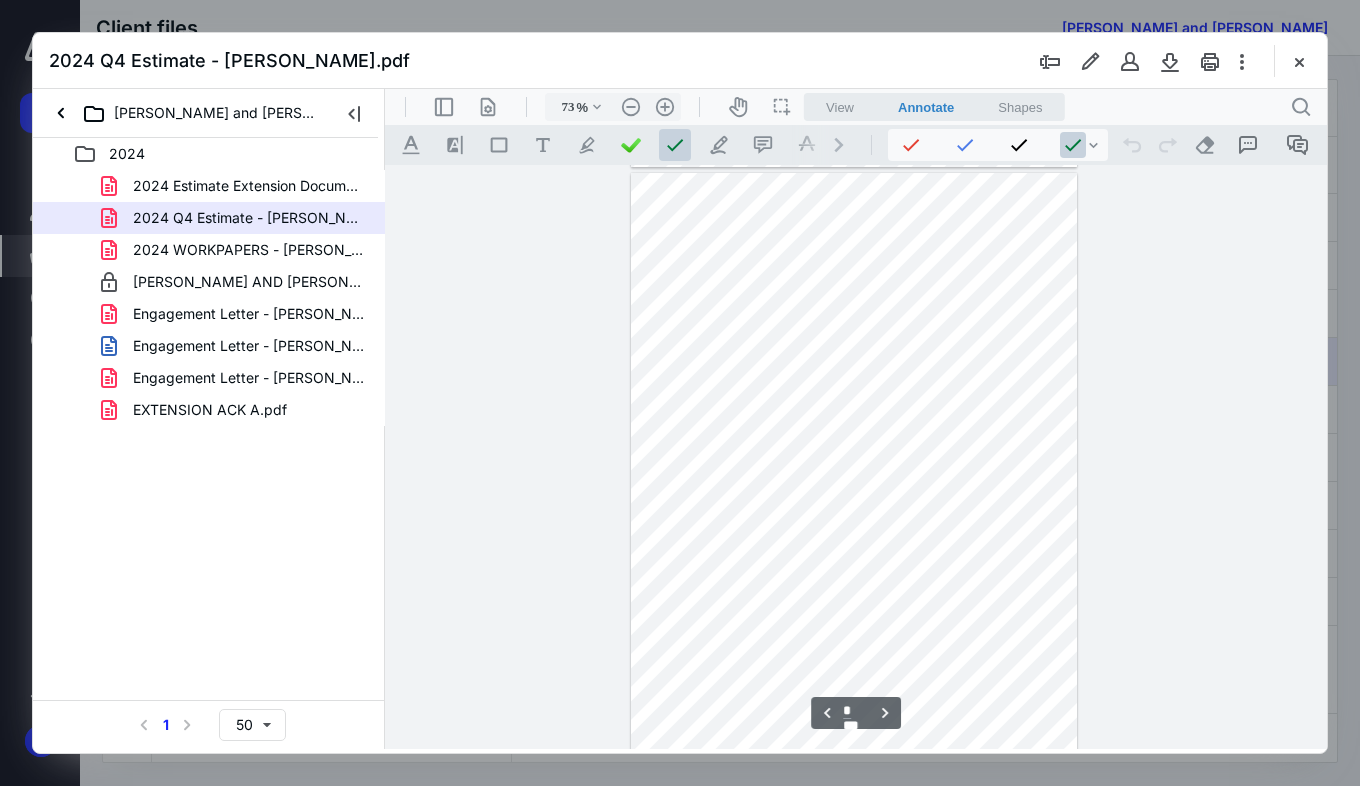 type on "*" 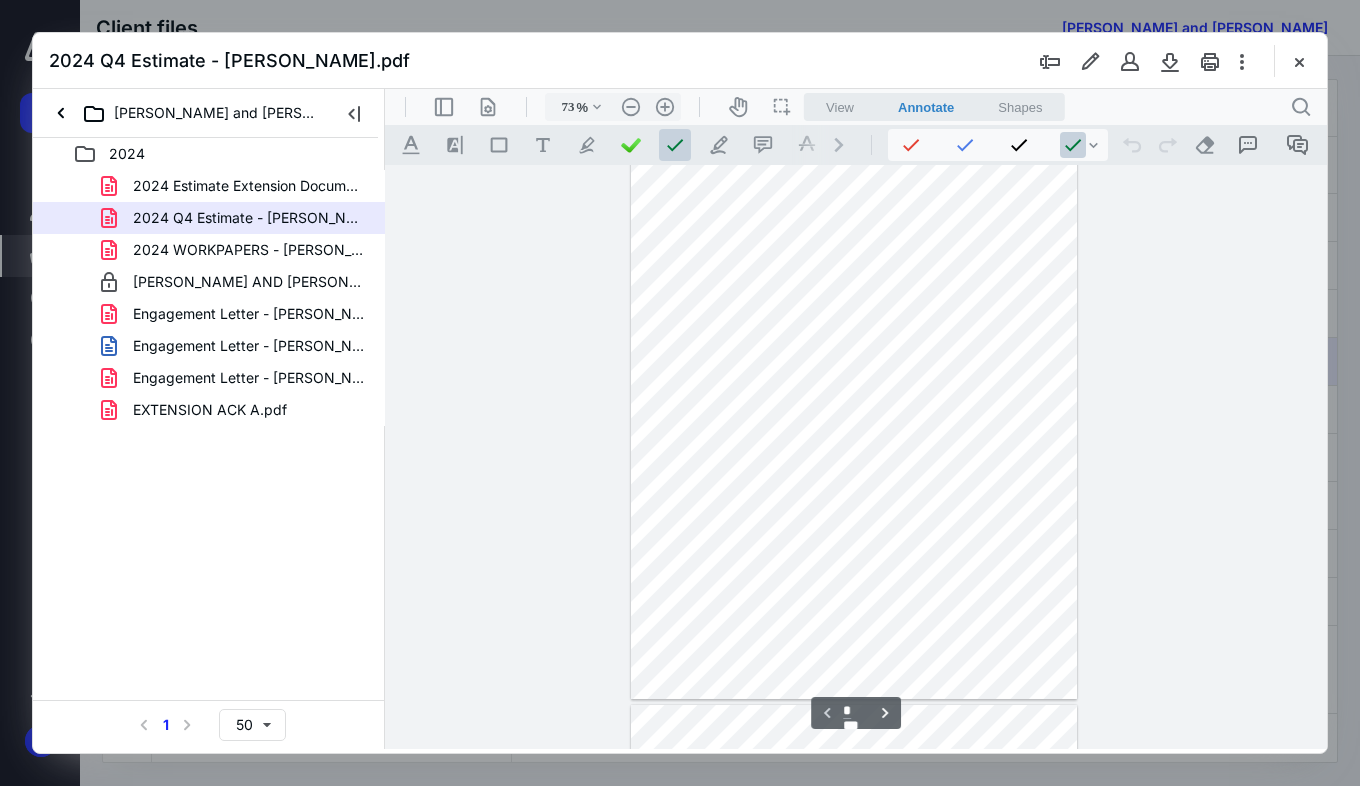 scroll, scrollTop: 0, scrollLeft: 0, axis: both 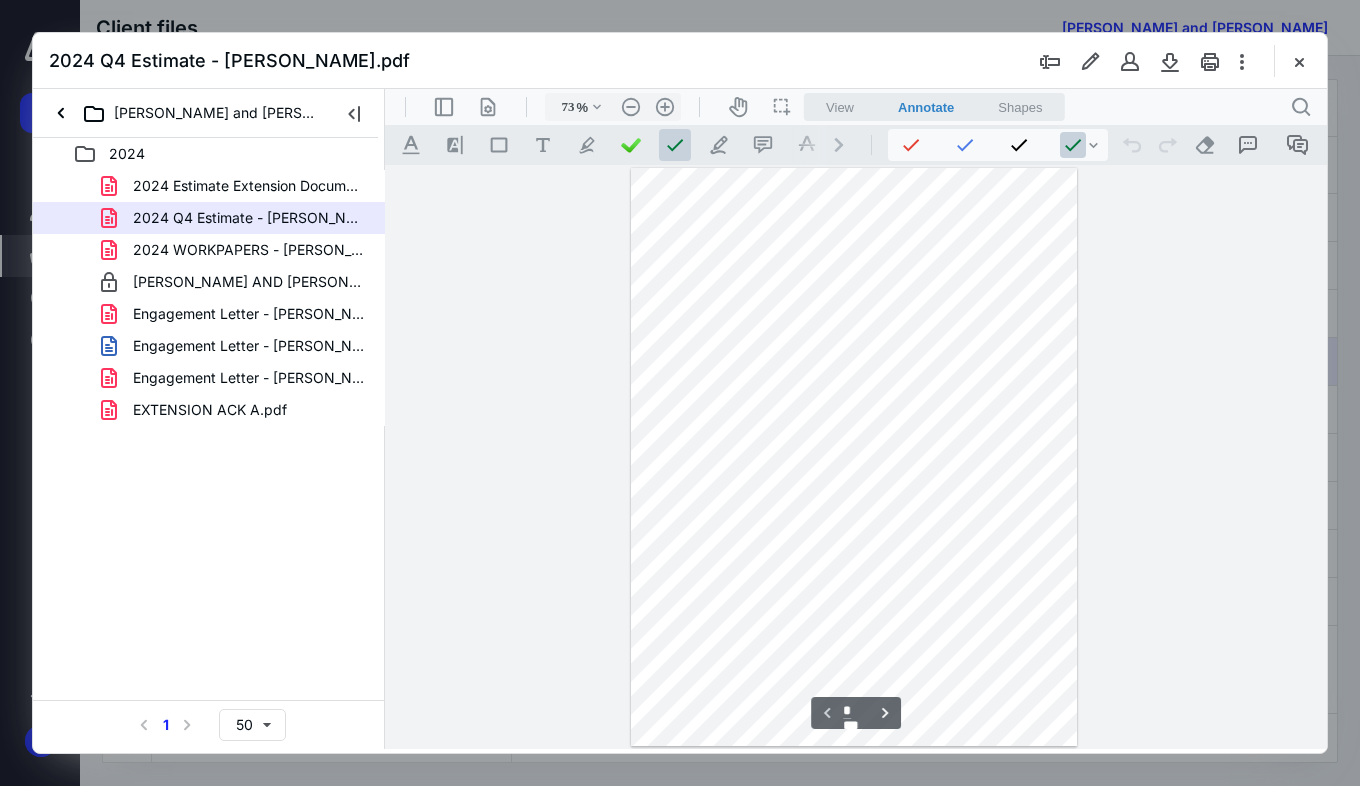 click on "2024 WORKPAPERS - CRAIG JOPLIN AND SHANNAH NELSON.pdf" at bounding box center (249, 250) 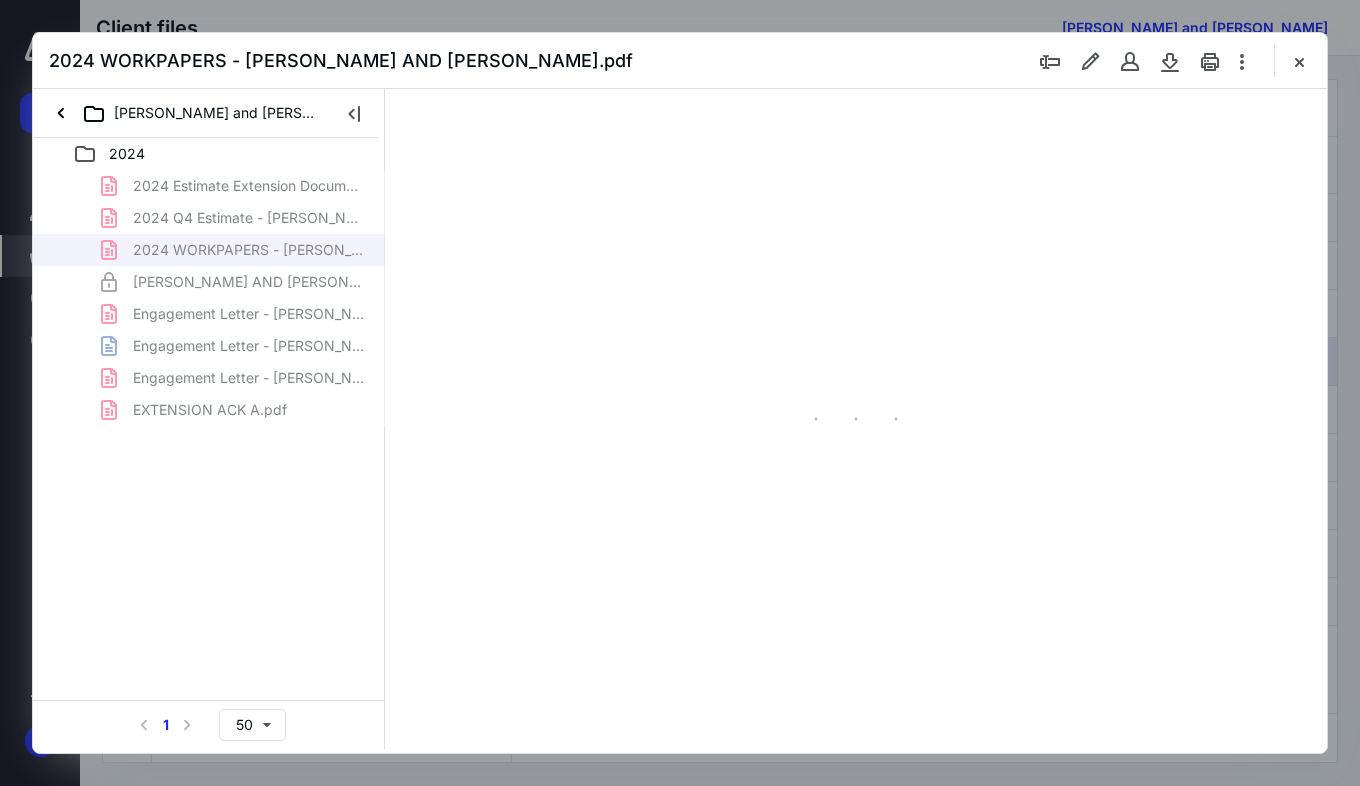 type on "73" 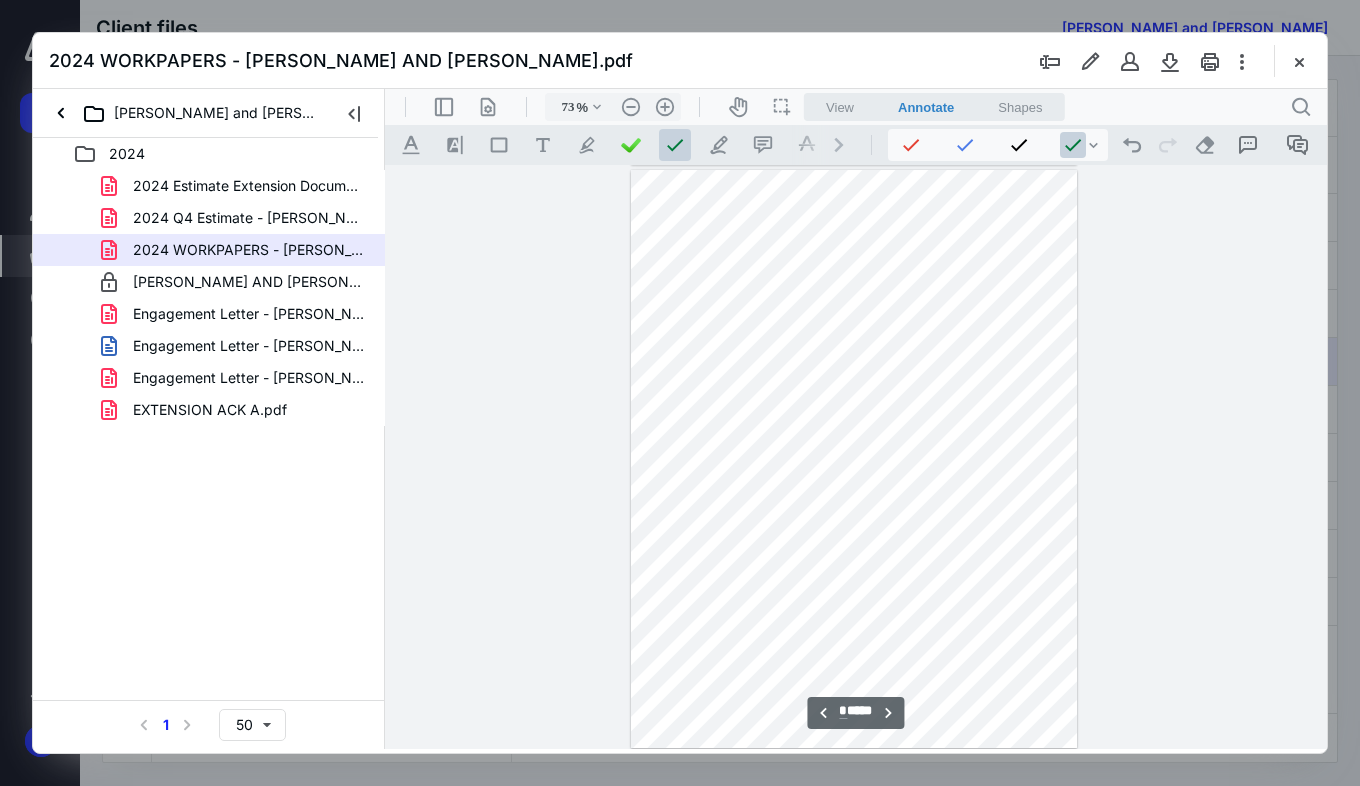 scroll, scrollTop: 2279, scrollLeft: 0, axis: vertical 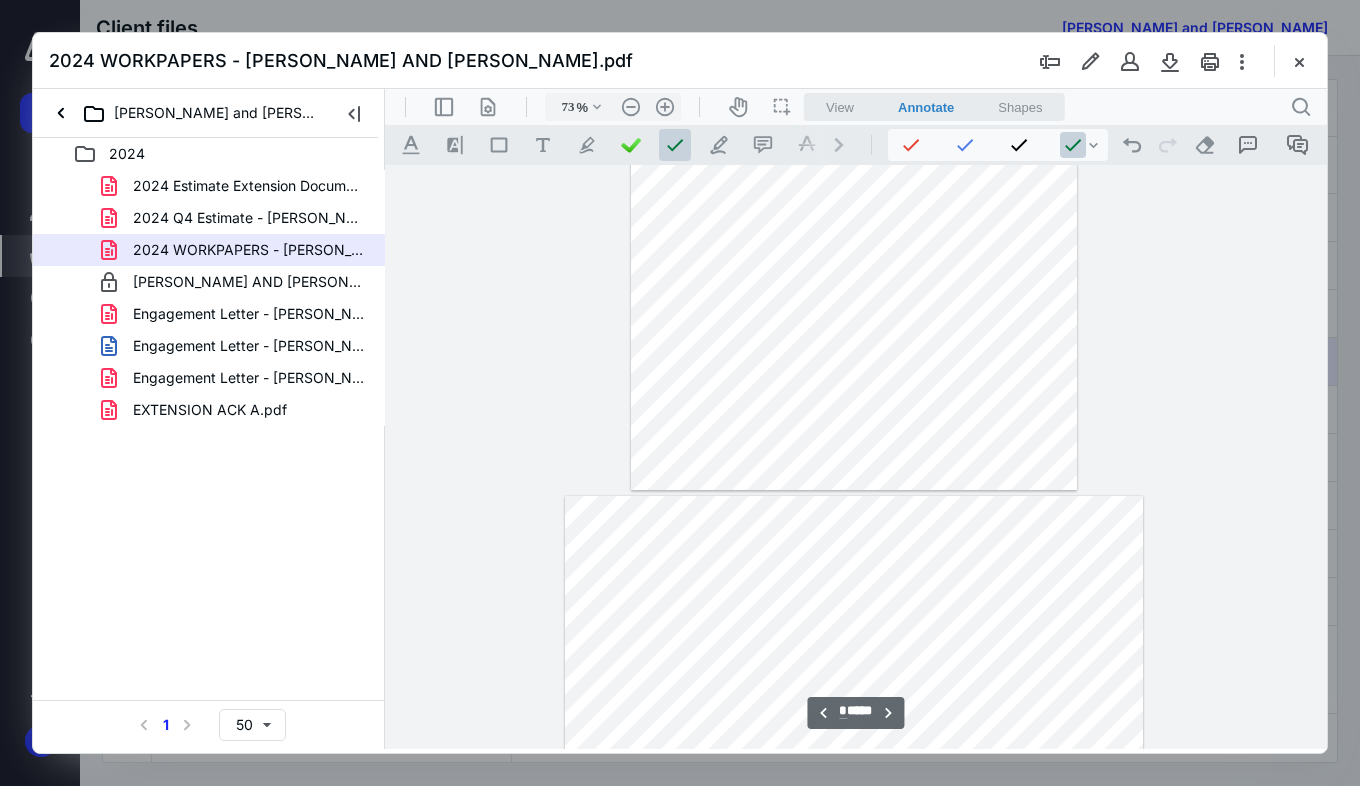 type on "*" 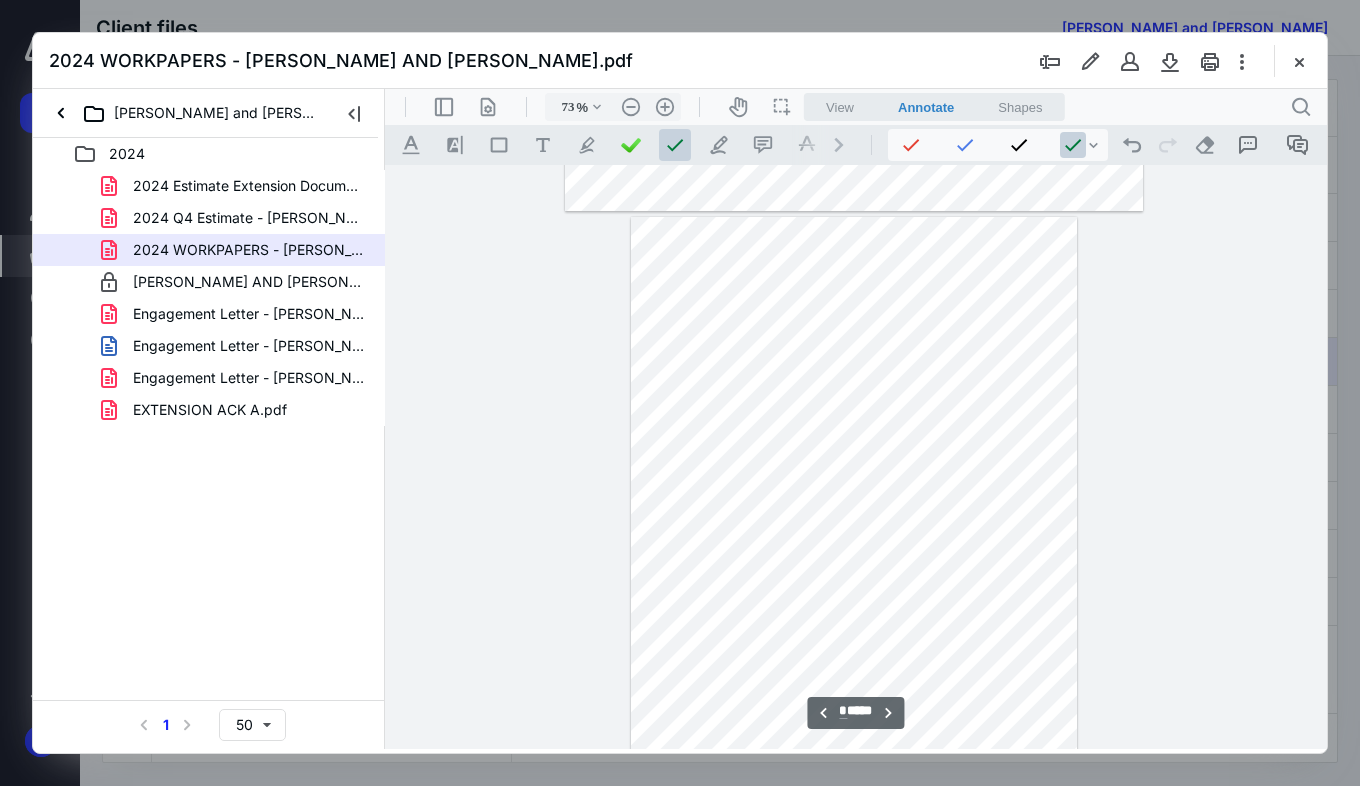 scroll, scrollTop: 3979, scrollLeft: 0, axis: vertical 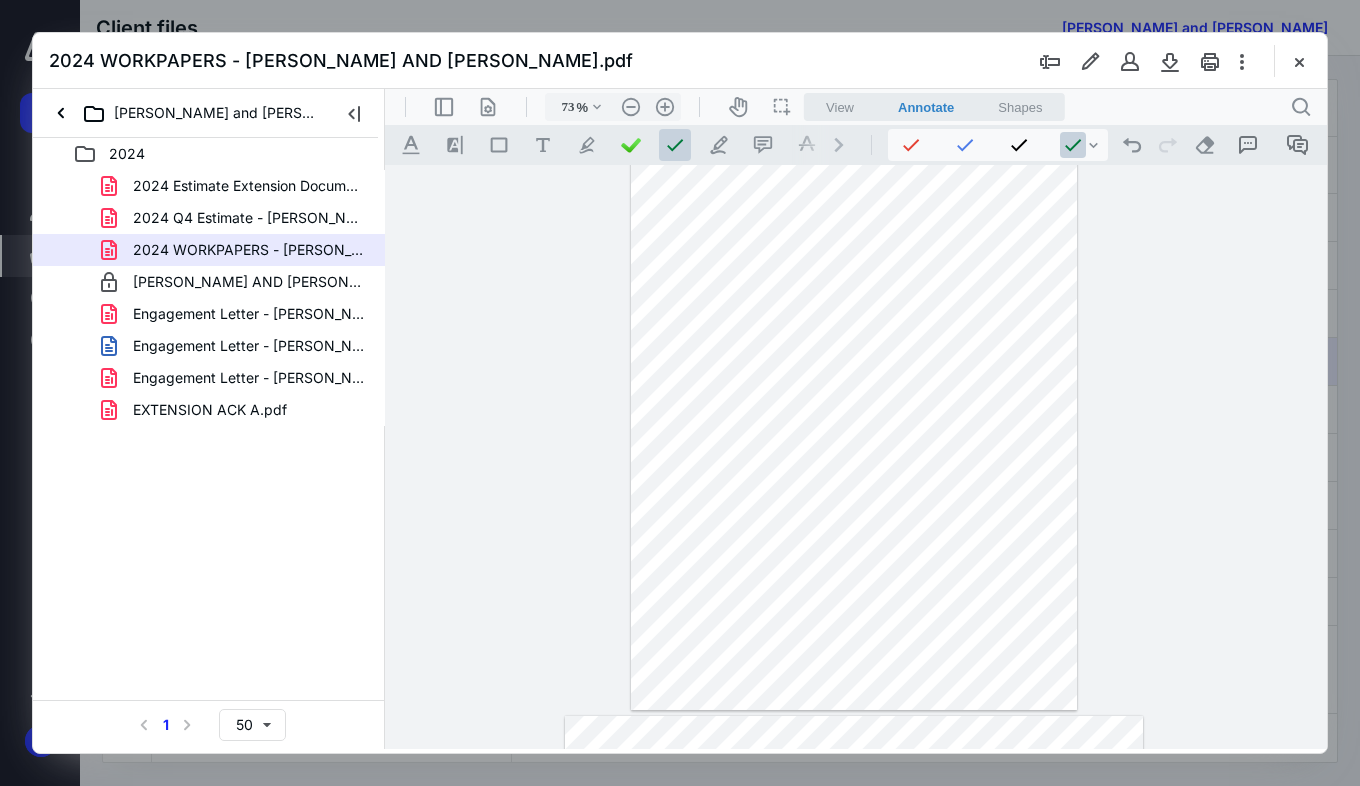 click at bounding box center (1299, 61) 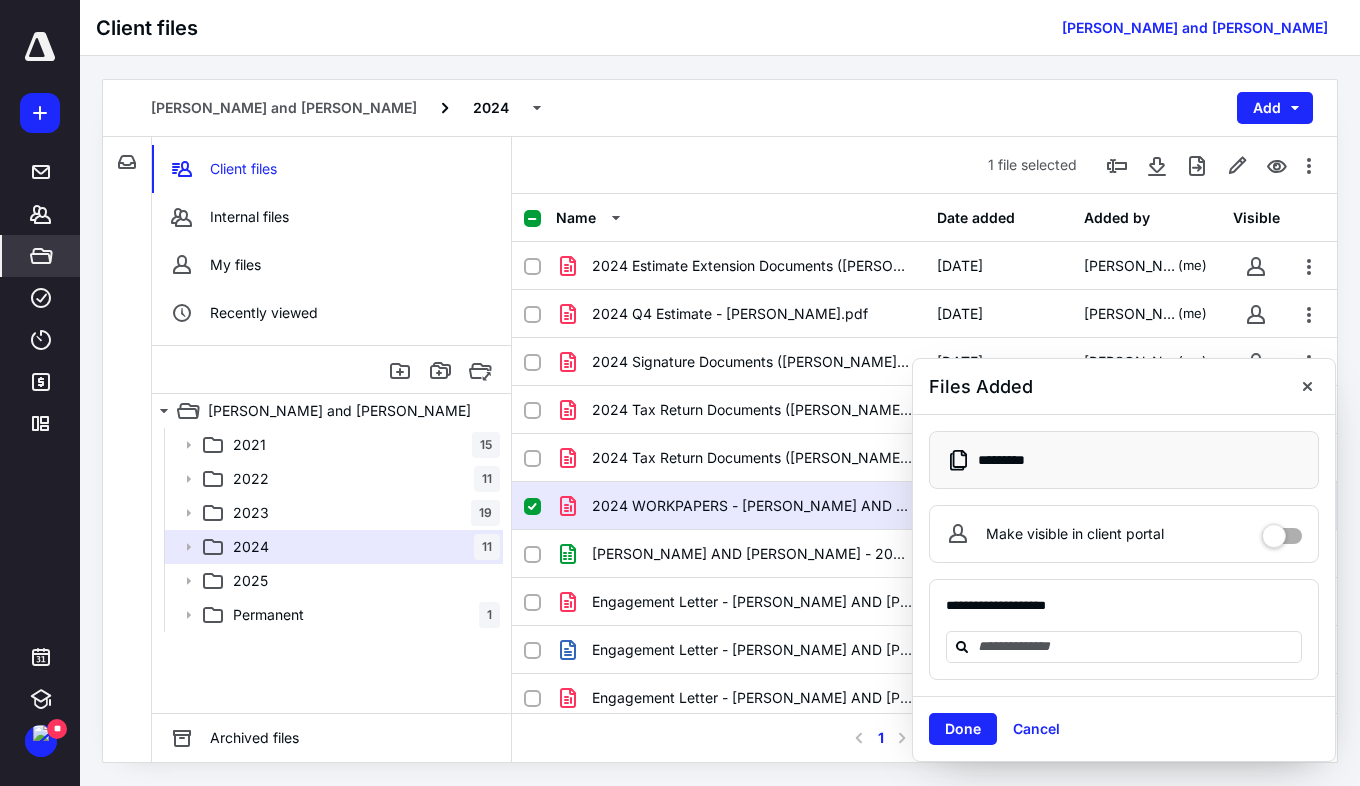 click on "Done" at bounding box center (963, 729) 